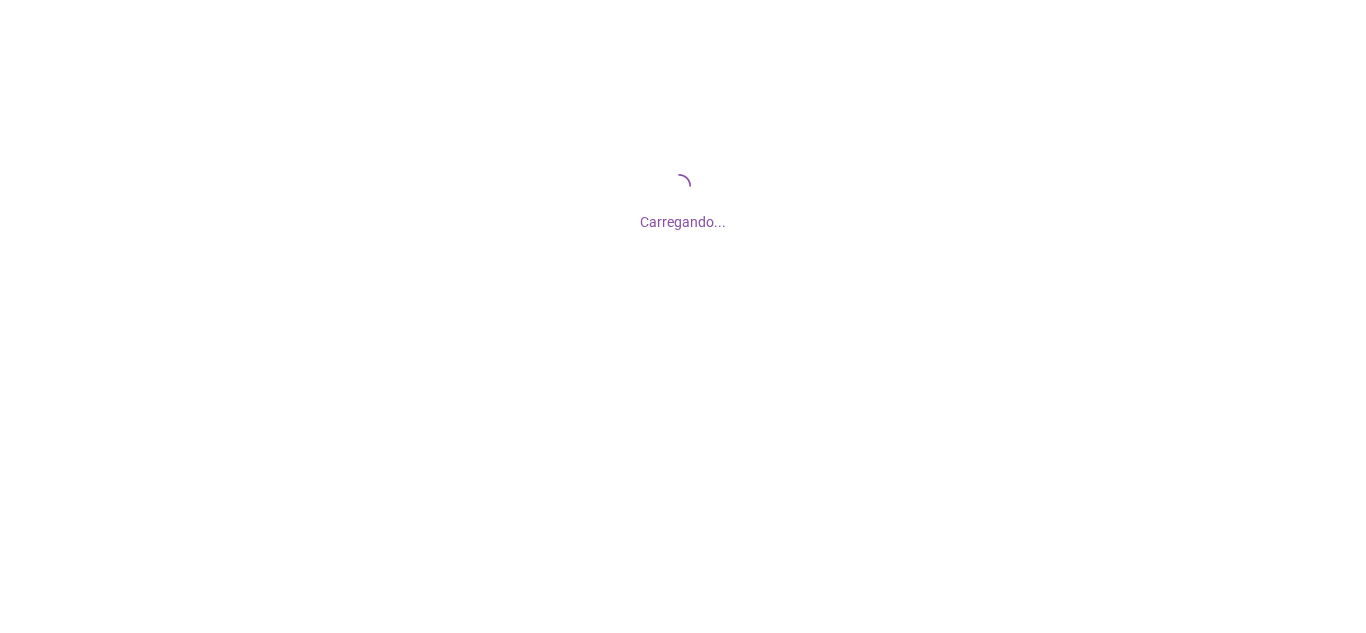 scroll, scrollTop: 0, scrollLeft: 0, axis: both 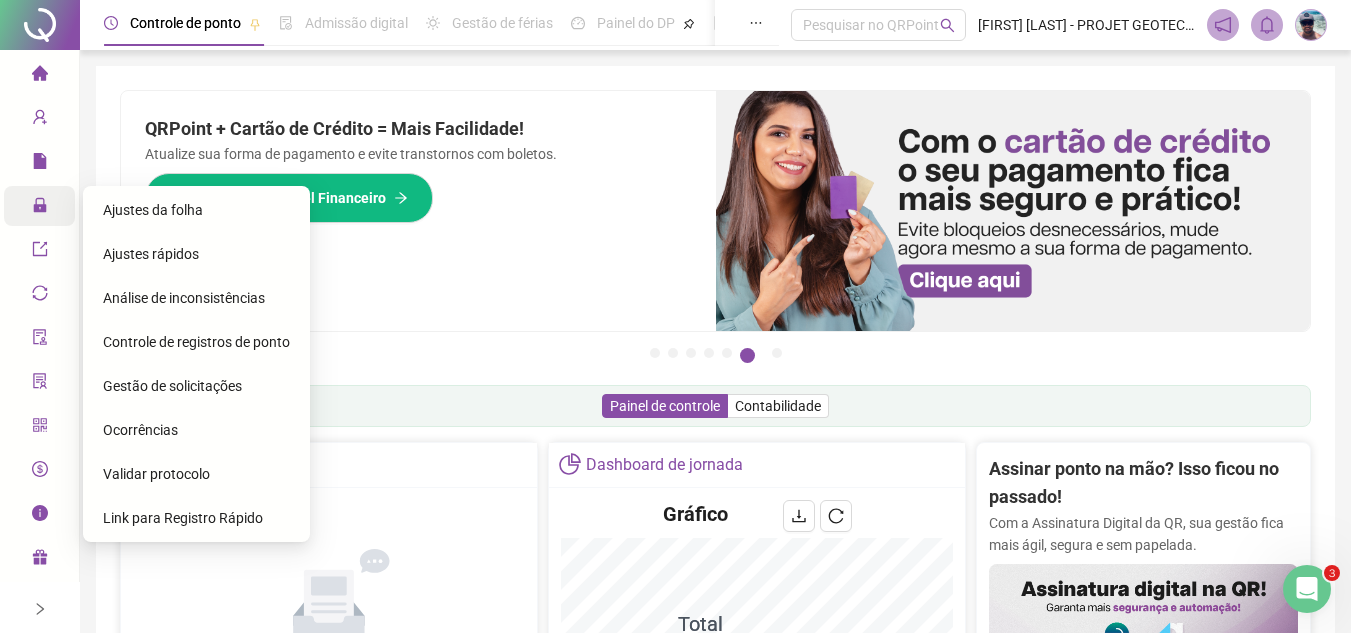 click on "Administração" at bounding box center [39, 206] 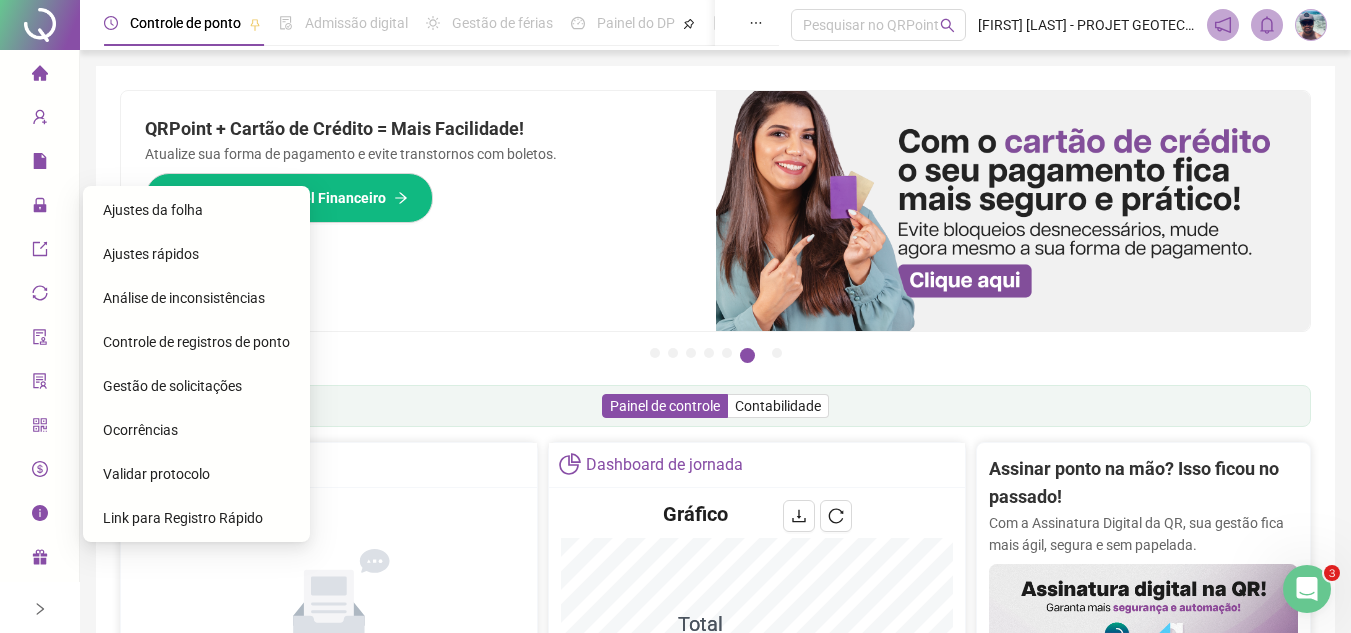 click on "Gestão de solicitações" at bounding box center (172, 386) 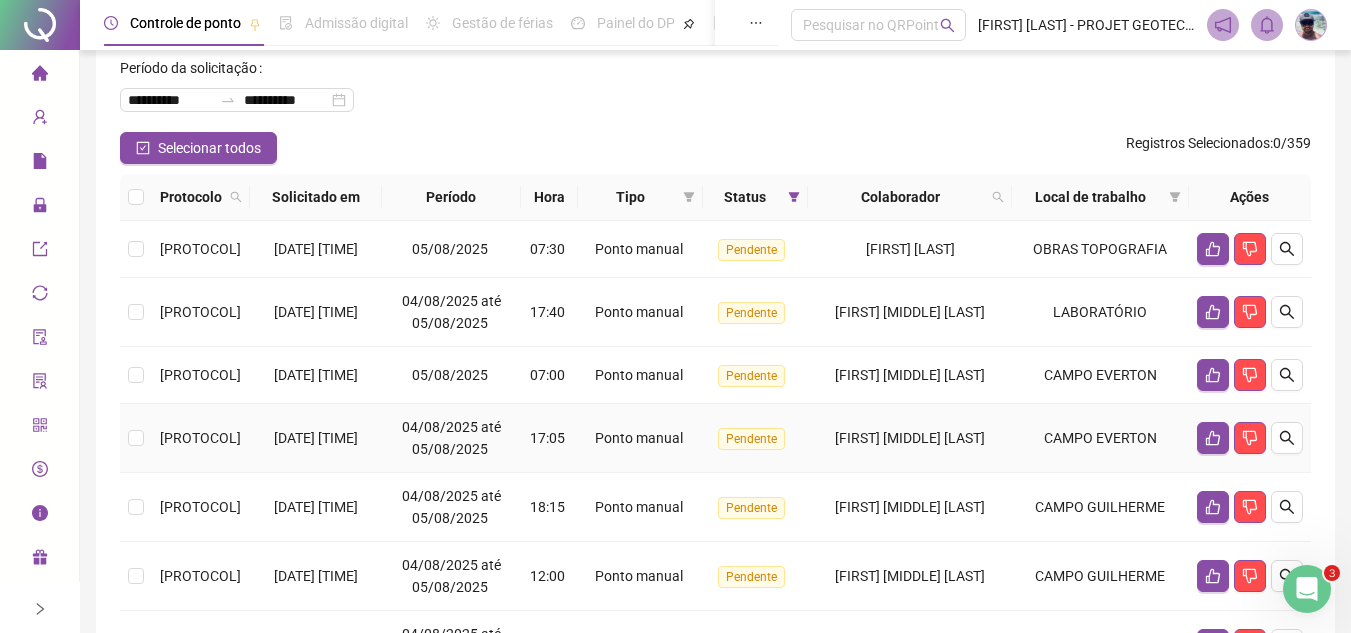scroll, scrollTop: 200, scrollLeft: 0, axis: vertical 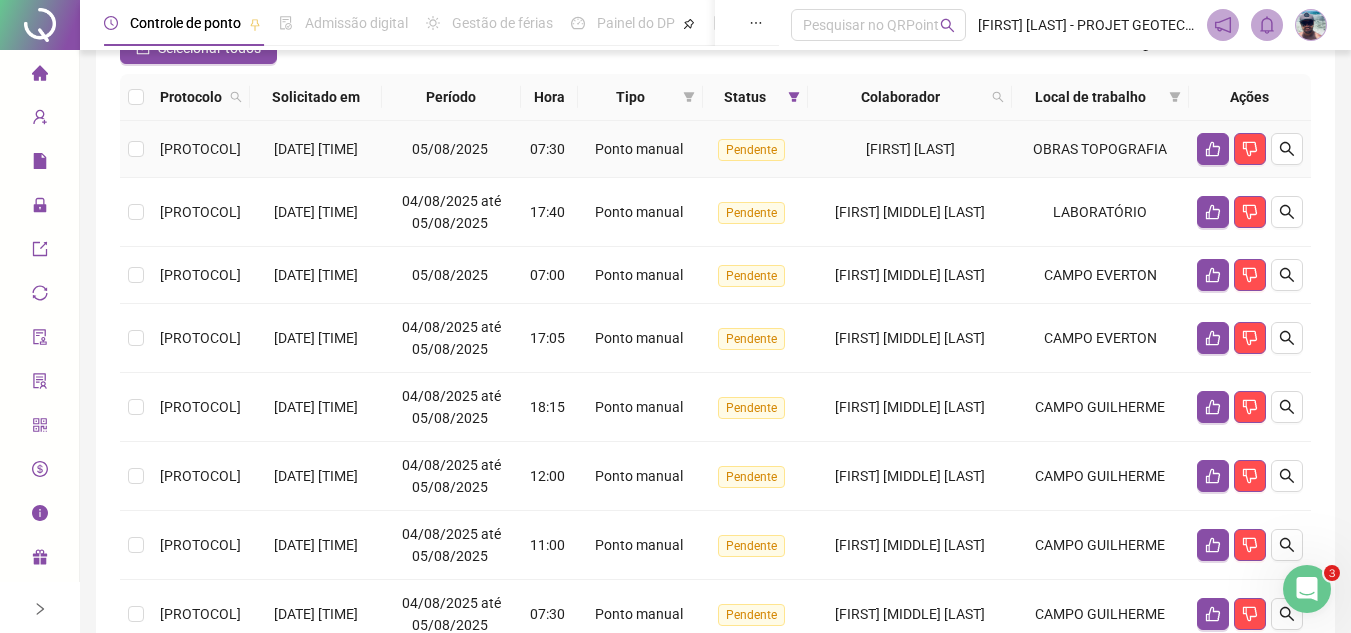 click on "[DATE] [TIME]" at bounding box center (316, 149) 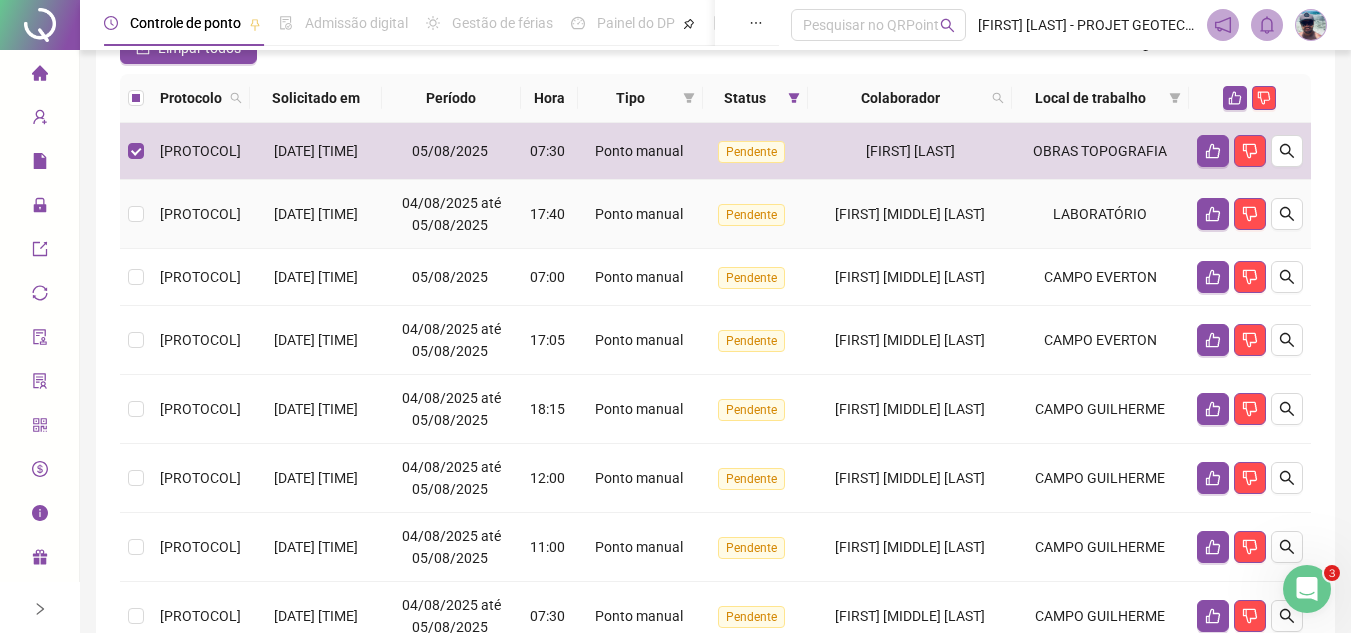click on "04/08/2025 até 05/08/2025" at bounding box center [451, 214] 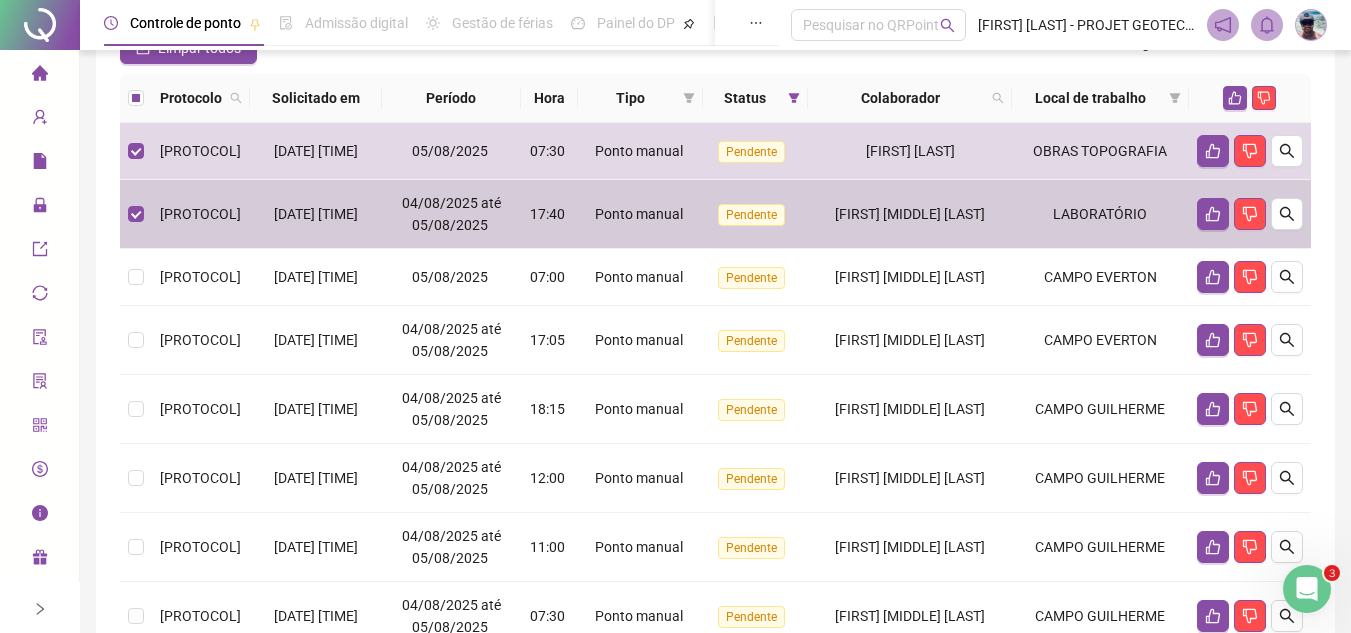 click on "05/08/2025" at bounding box center (451, 277) 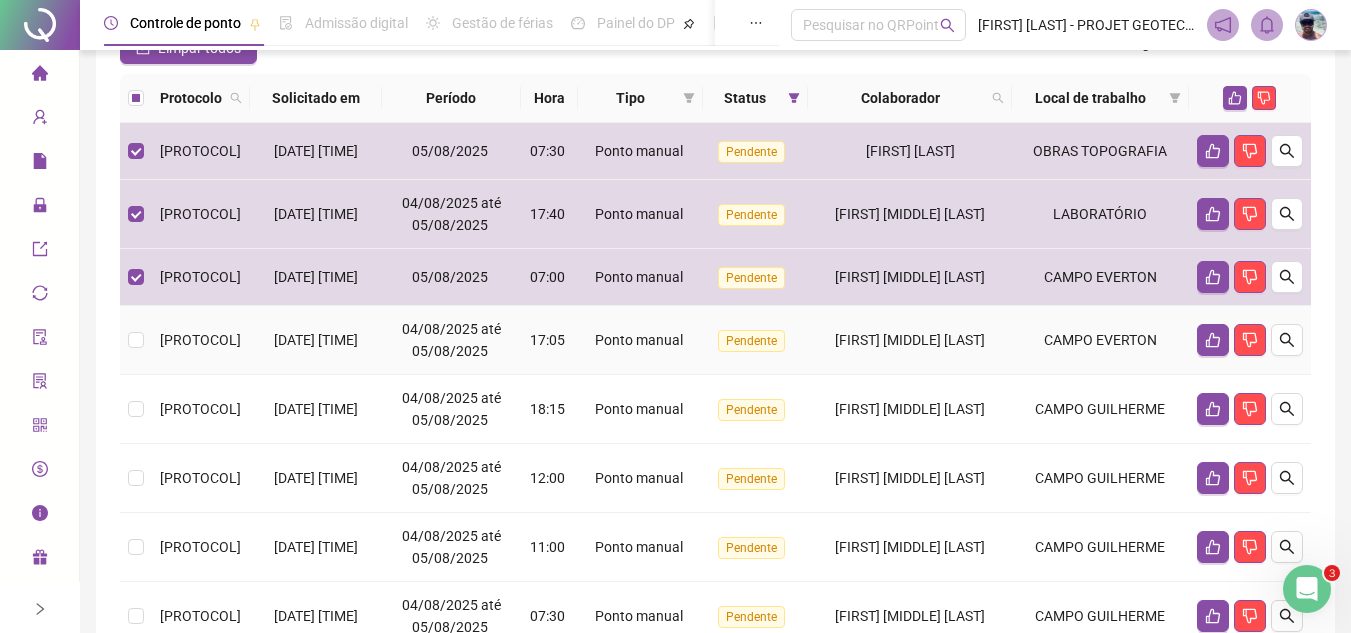 click on "04/08/2025 até 05/08/2025" at bounding box center [451, 340] 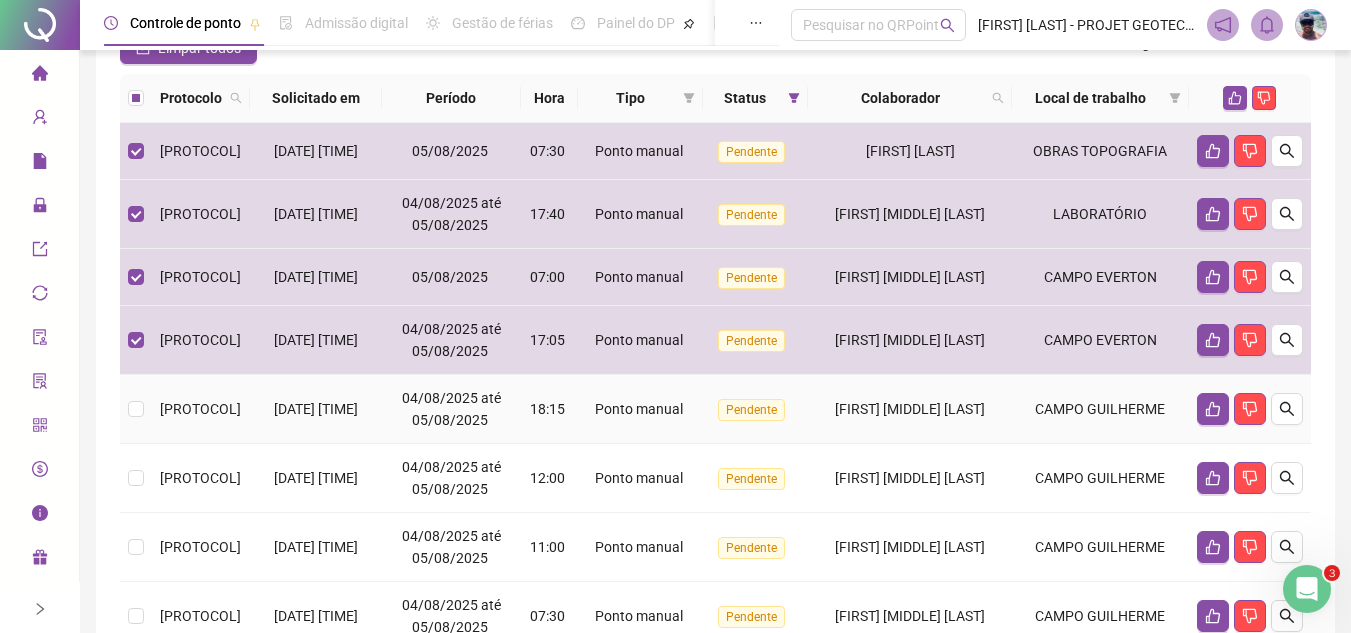 click on "04/08/2025 até 05/08/2025" at bounding box center (451, 409) 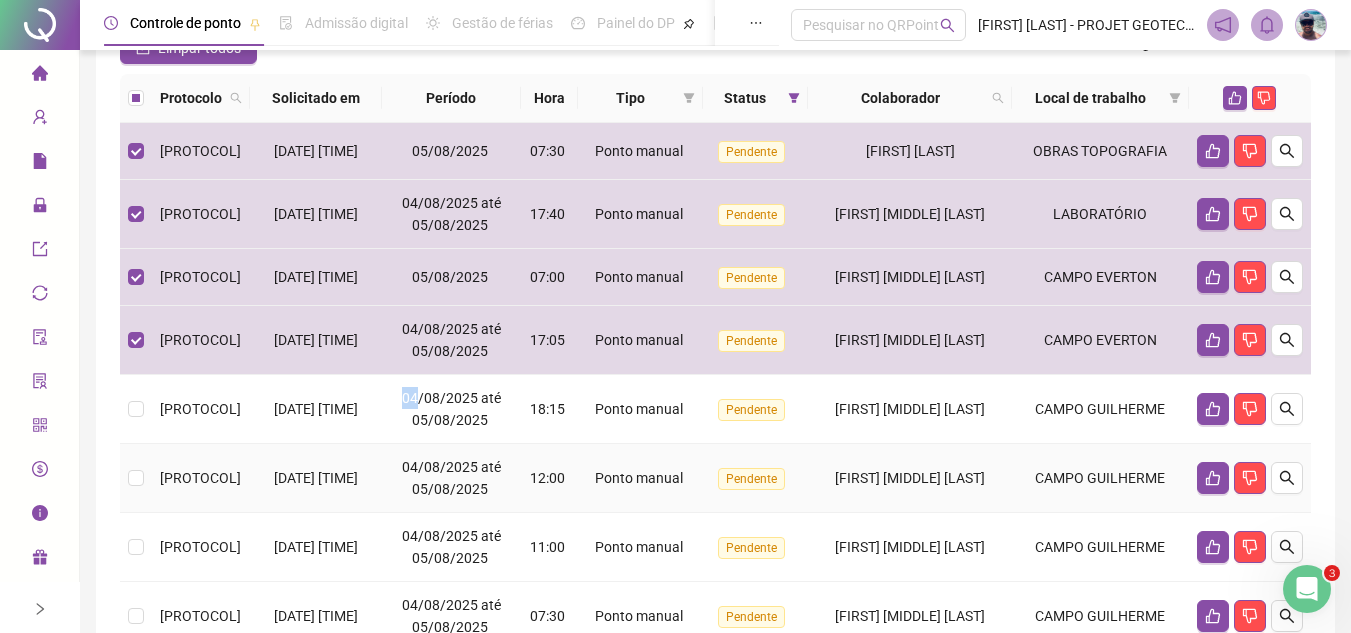 click on "04/08/2025 até 05/08/2025" at bounding box center [451, 478] 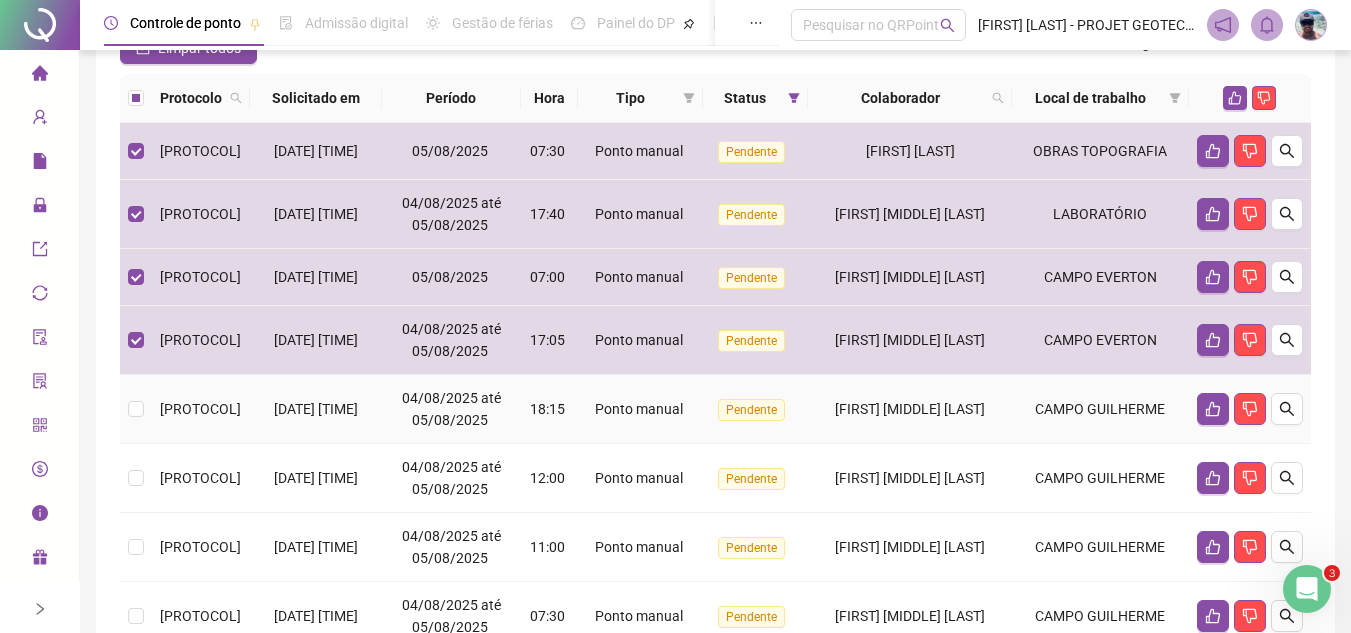 click on "04/08/2025 até 05/08/2025" at bounding box center [451, 409] 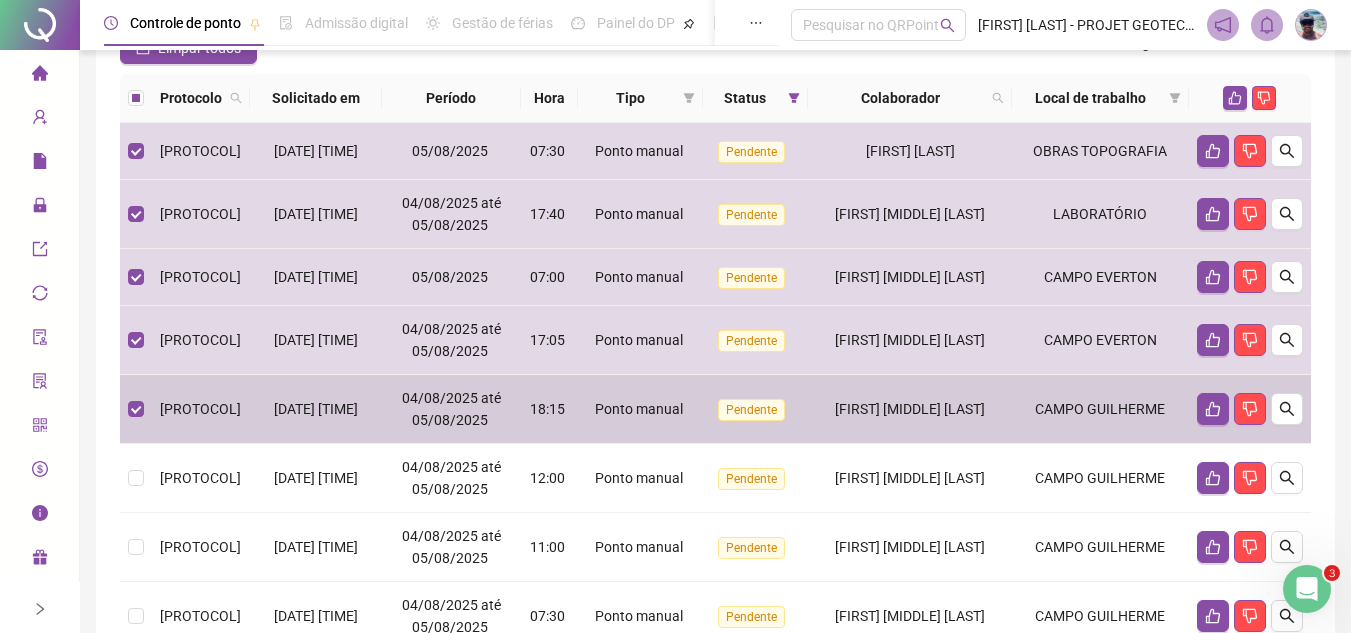 click on "[DATE] [TIME]" at bounding box center (316, 478) 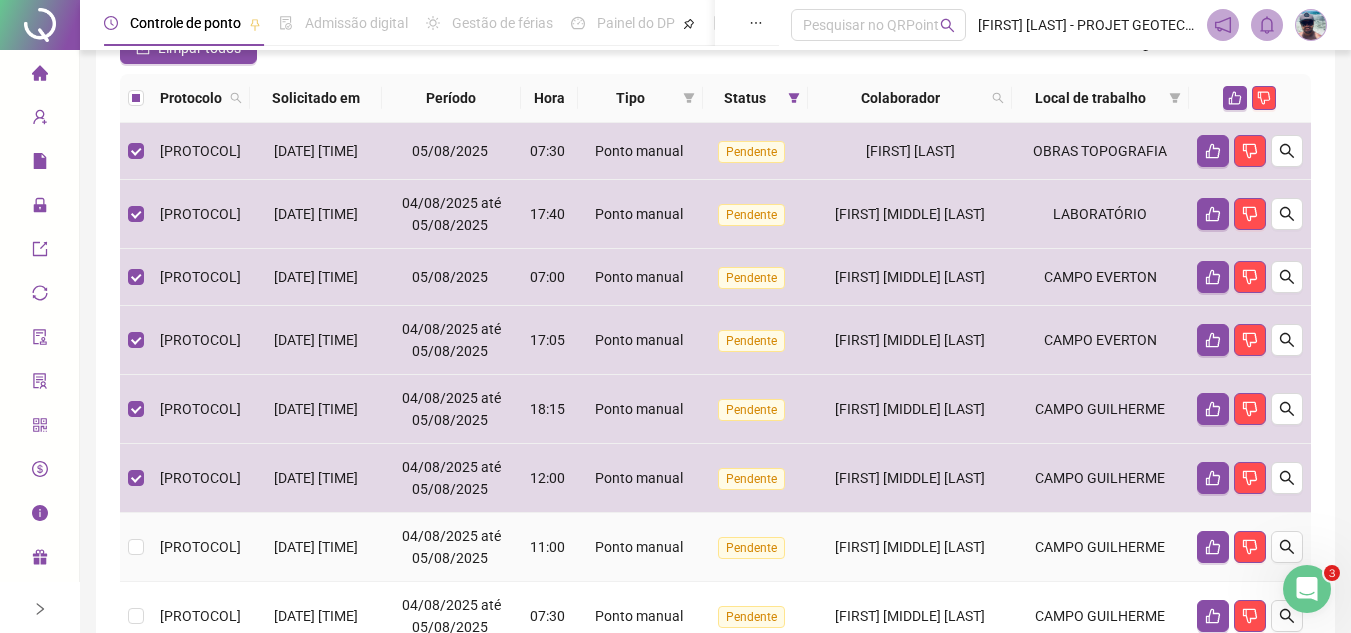 click on "[DATE] [TIME]" at bounding box center [316, 547] 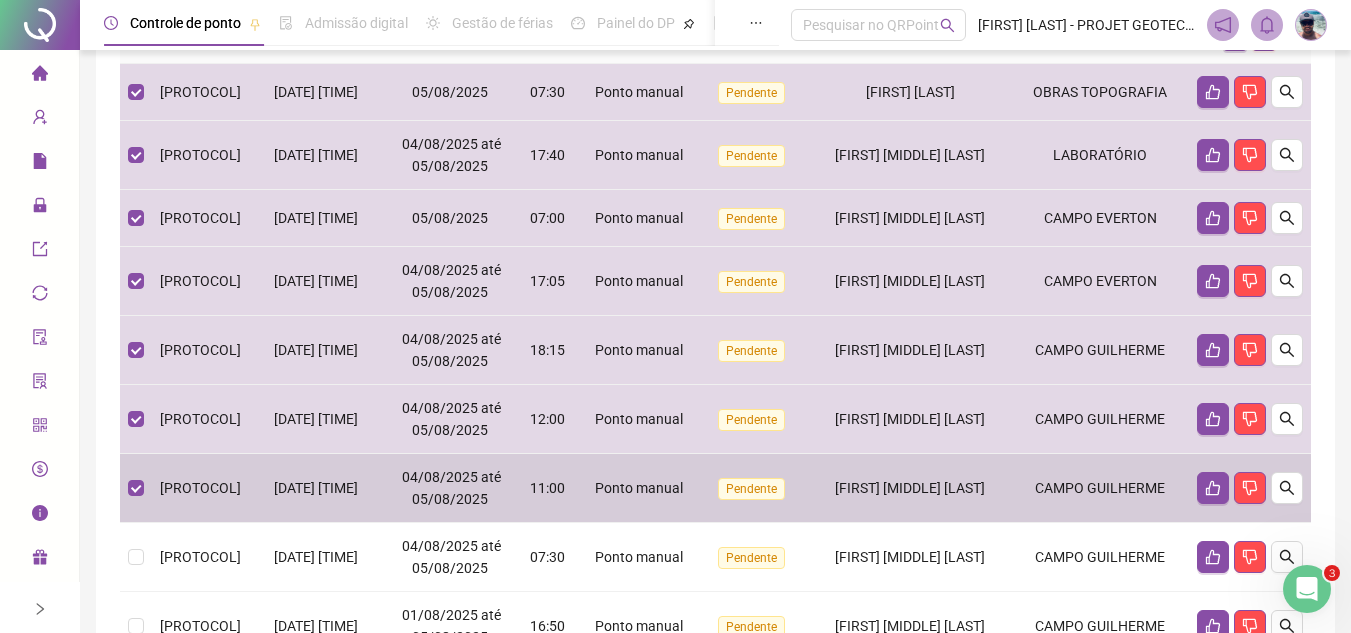 scroll, scrollTop: 500, scrollLeft: 0, axis: vertical 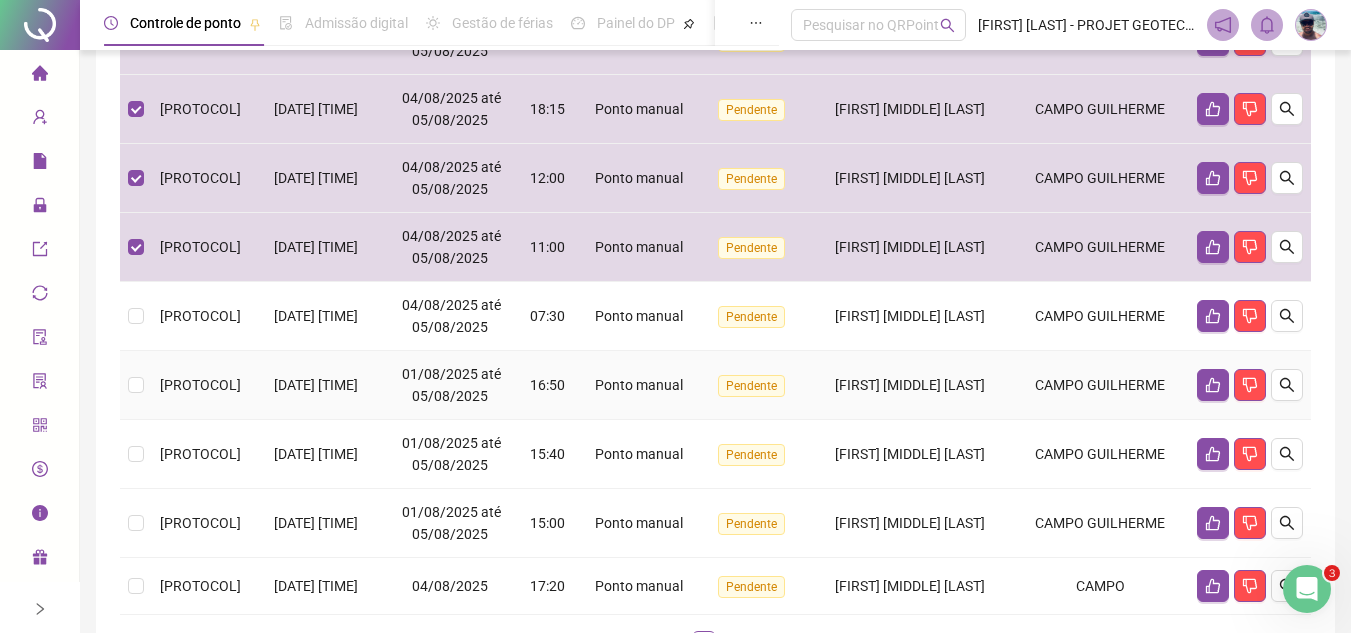 click on "04/08/2025 até 05/08/2025" at bounding box center [451, 316] 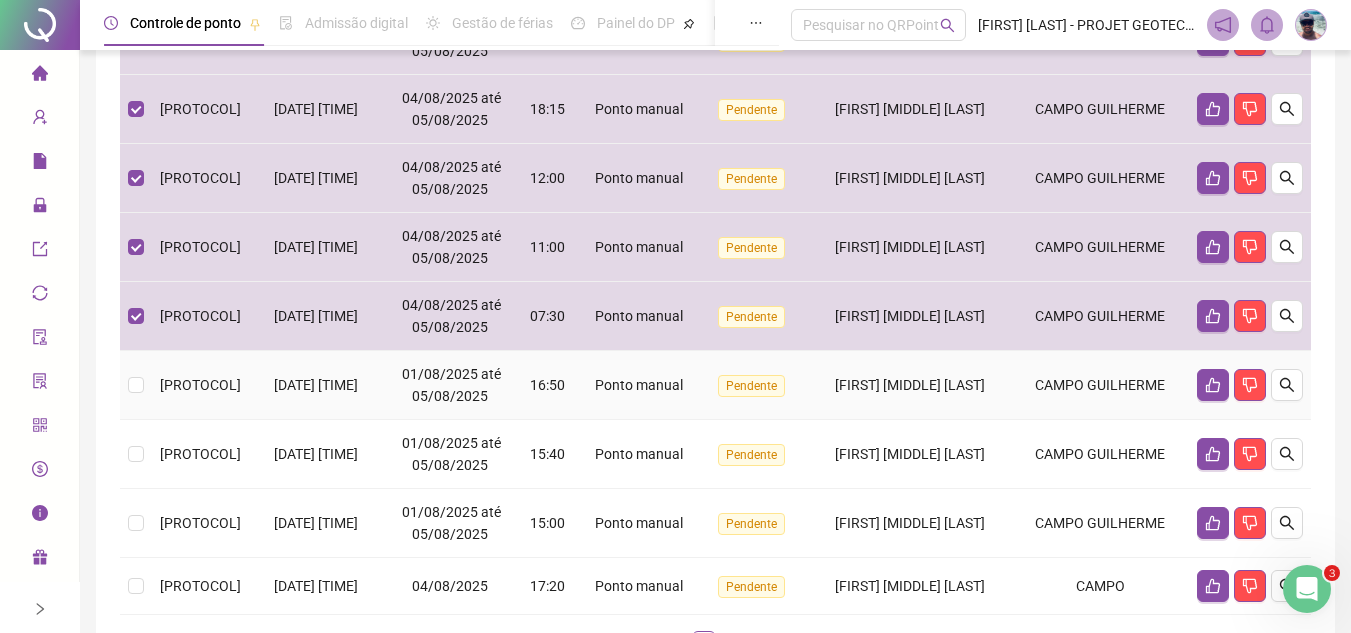 click on "01/08/2025 até 05/08/2025" at bounding box center (451, 385) 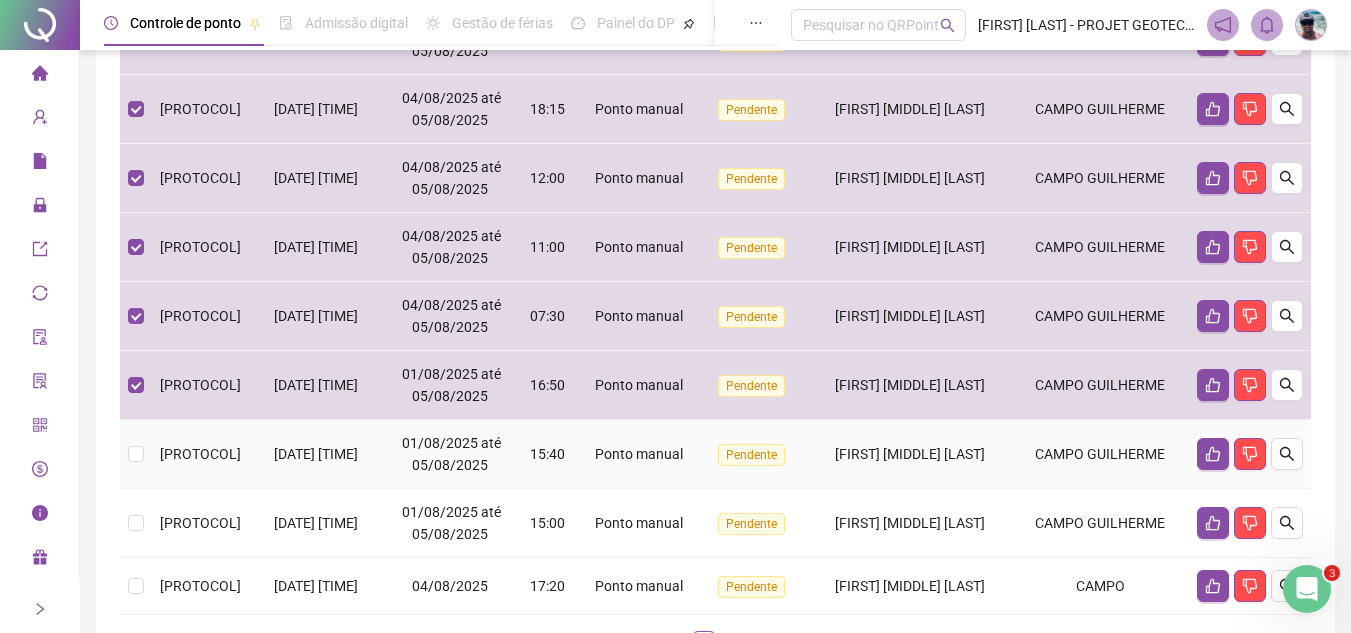 click on "01/08/2025 até 05/08/2025" at bounding box center (451, 454) 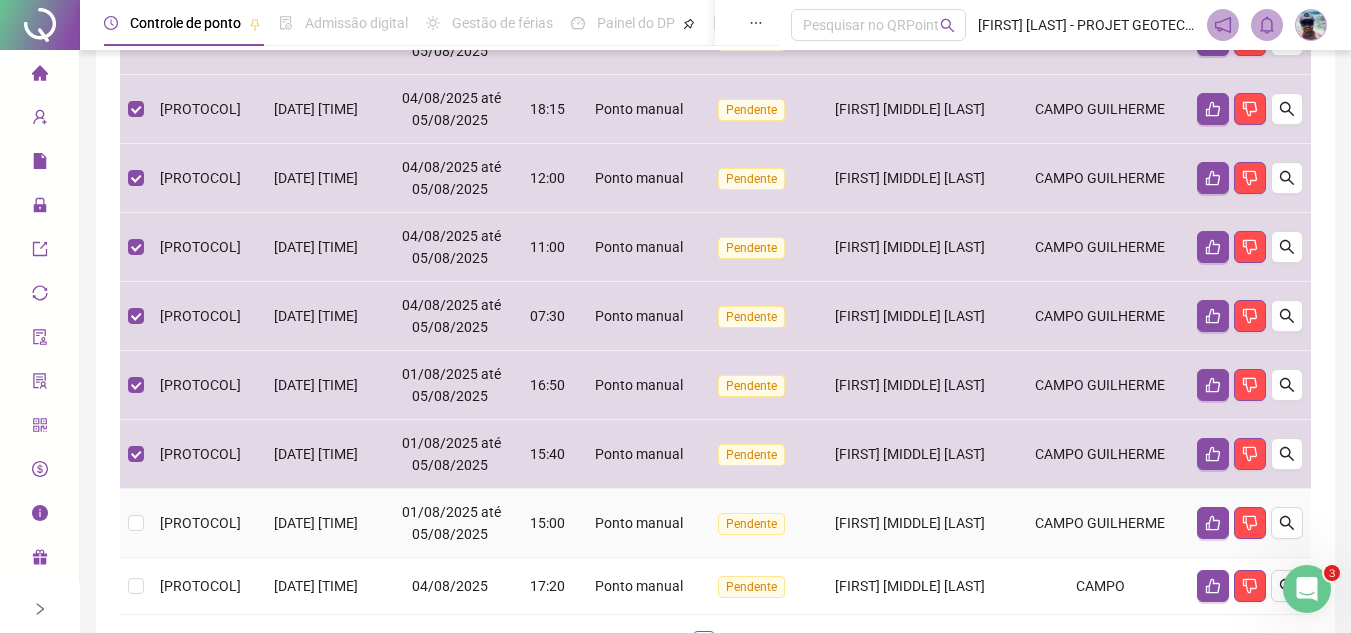 click on "01/08/2025 até 05/08/2025" at bounding box center [451, 523] 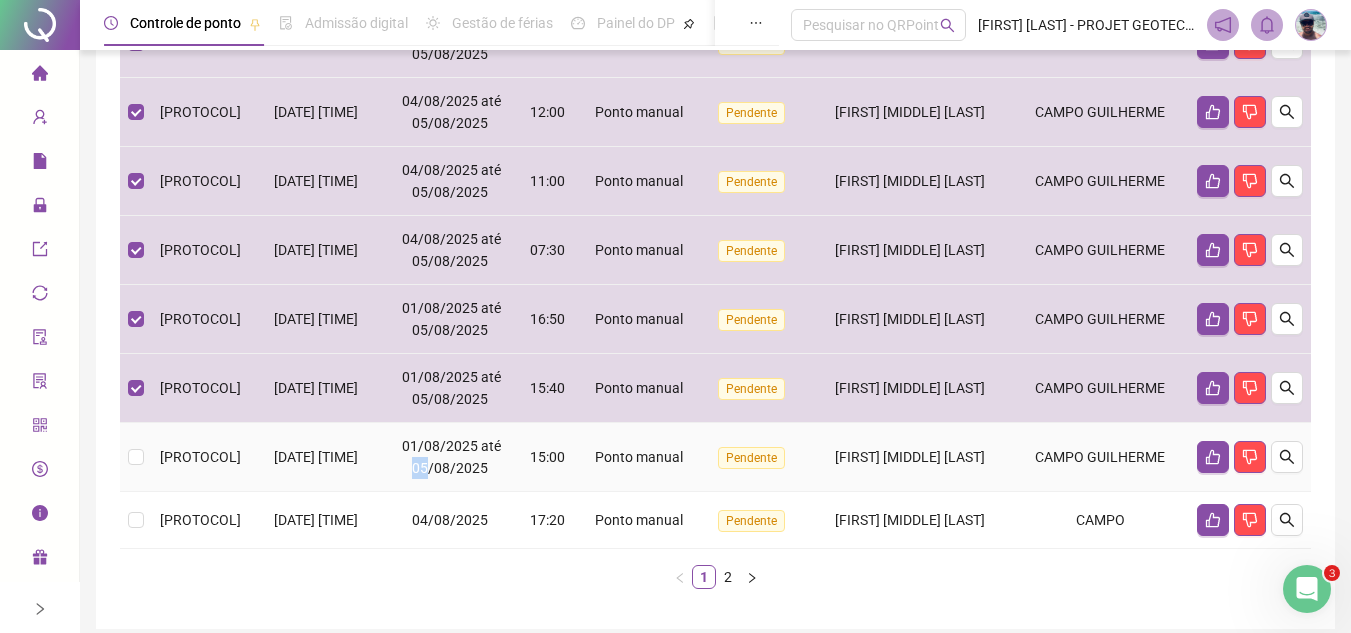 scroll, scrollTop: 648, scrollLeft: 0, axis: vertical 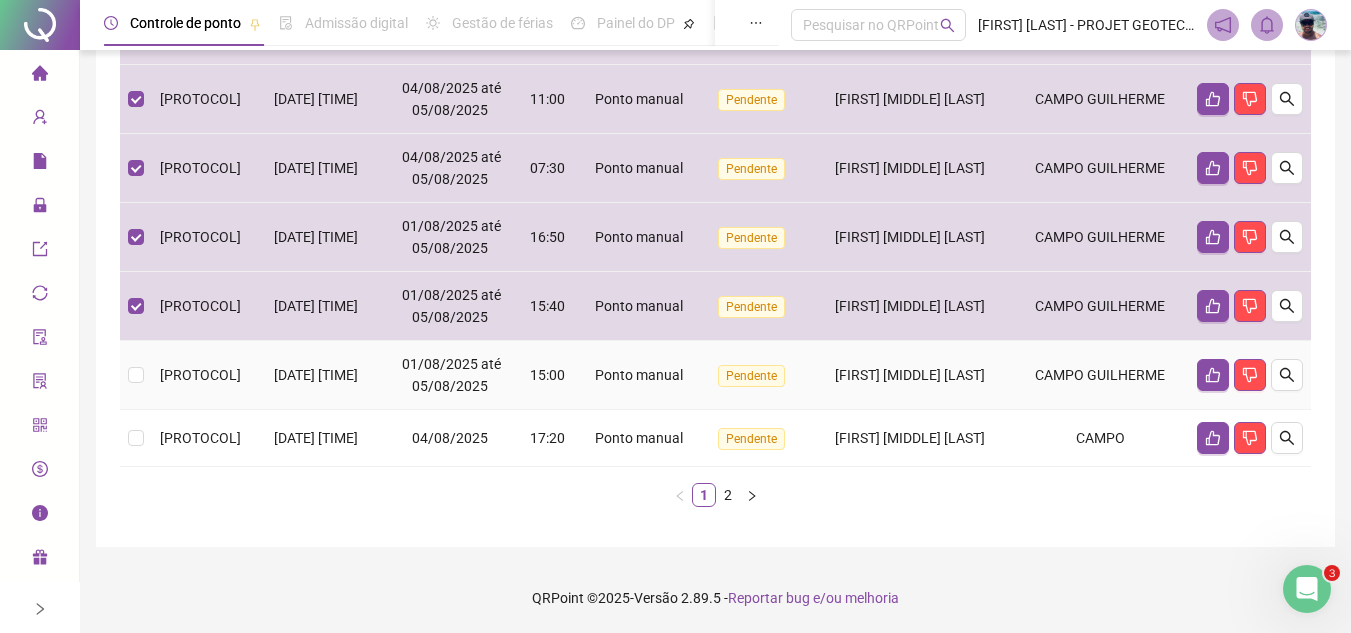 click on "[DATE] [TIME]" at bounding box center [316, 375] 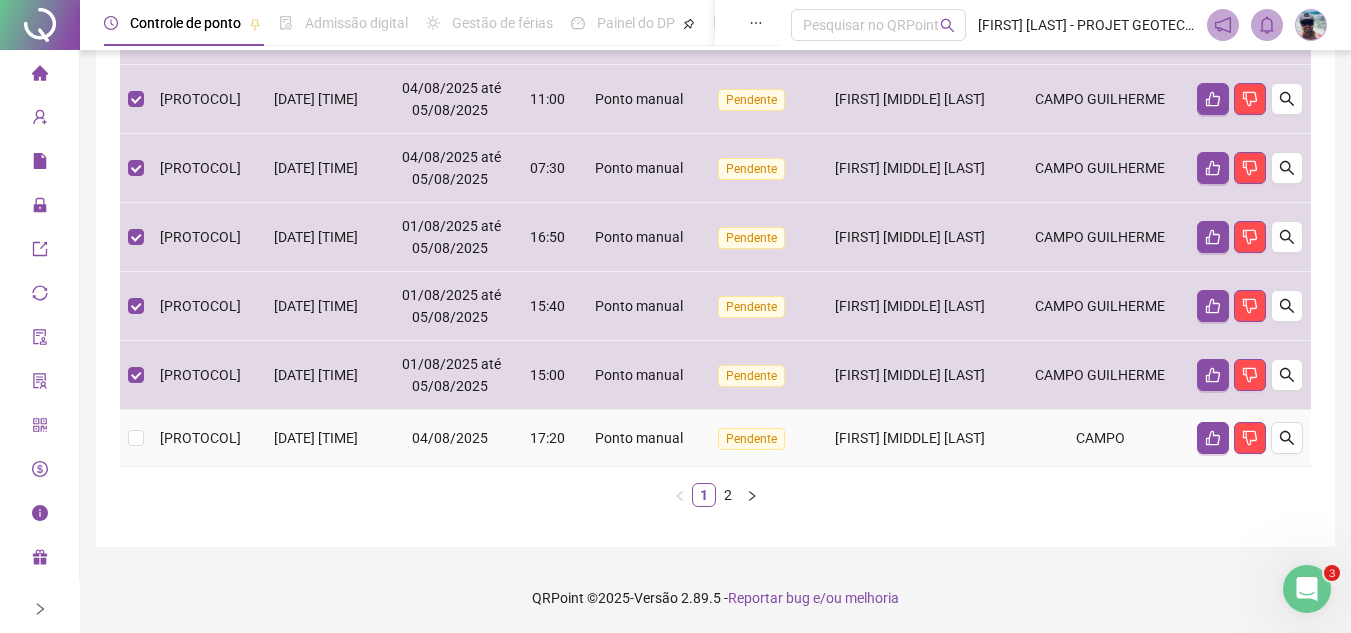 click on "04/08/2025" at bounding box center [451, 438] 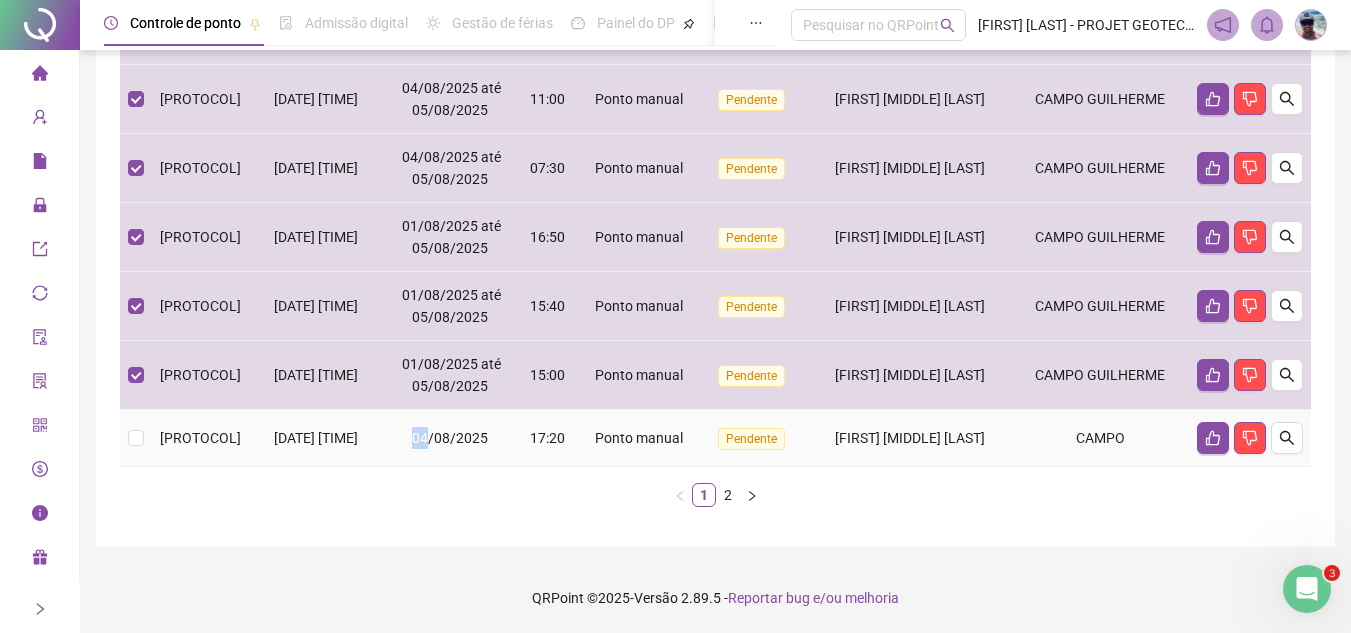 click on "04/08/2025" at bounding box center (451, 438) 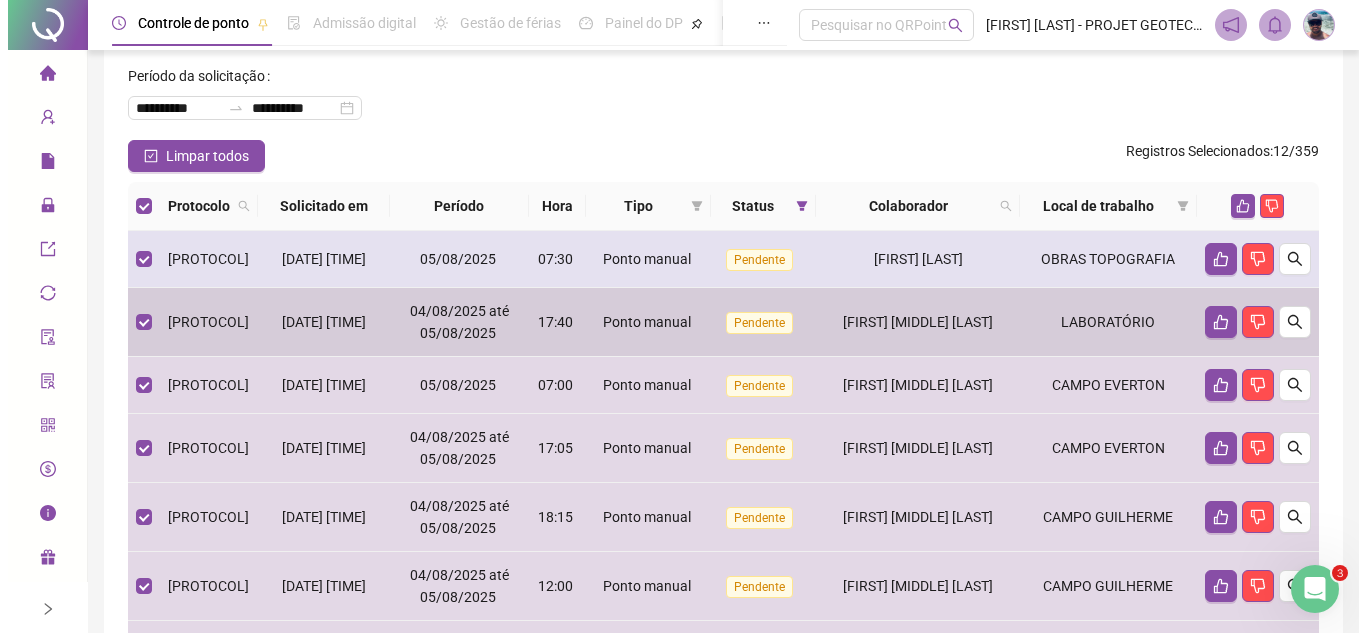 scroll, scrollTop: 48, scrollLeft: 0, axis: vertical 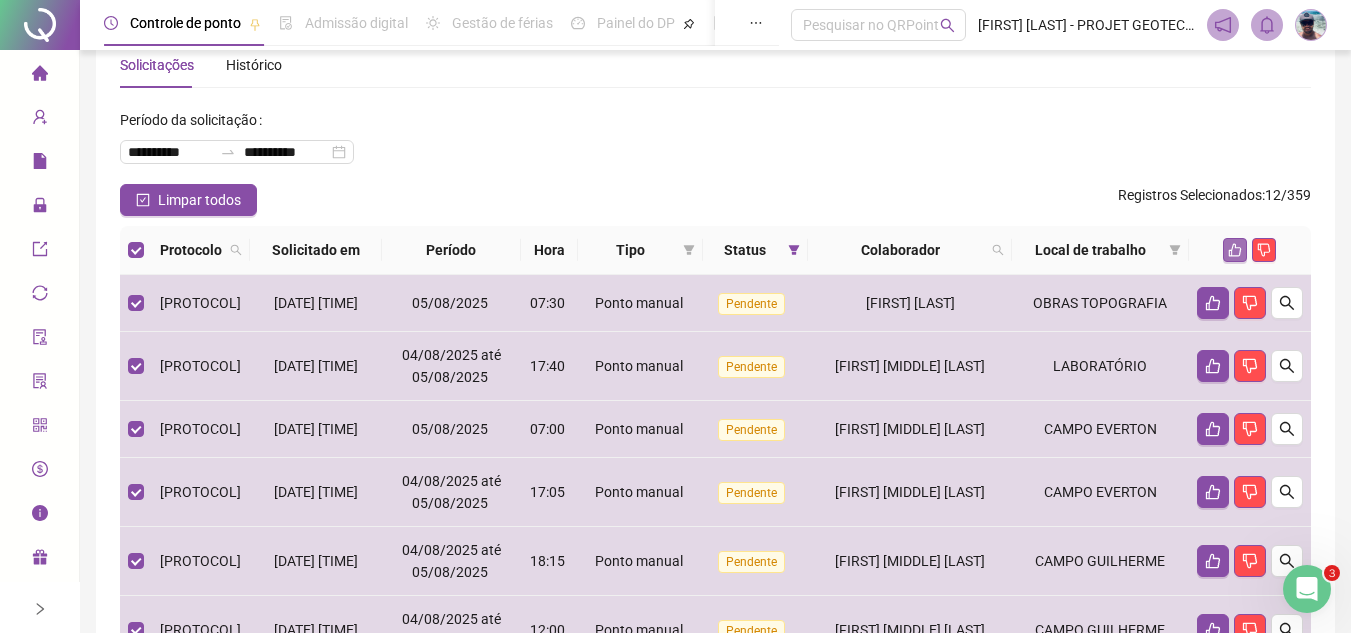 click 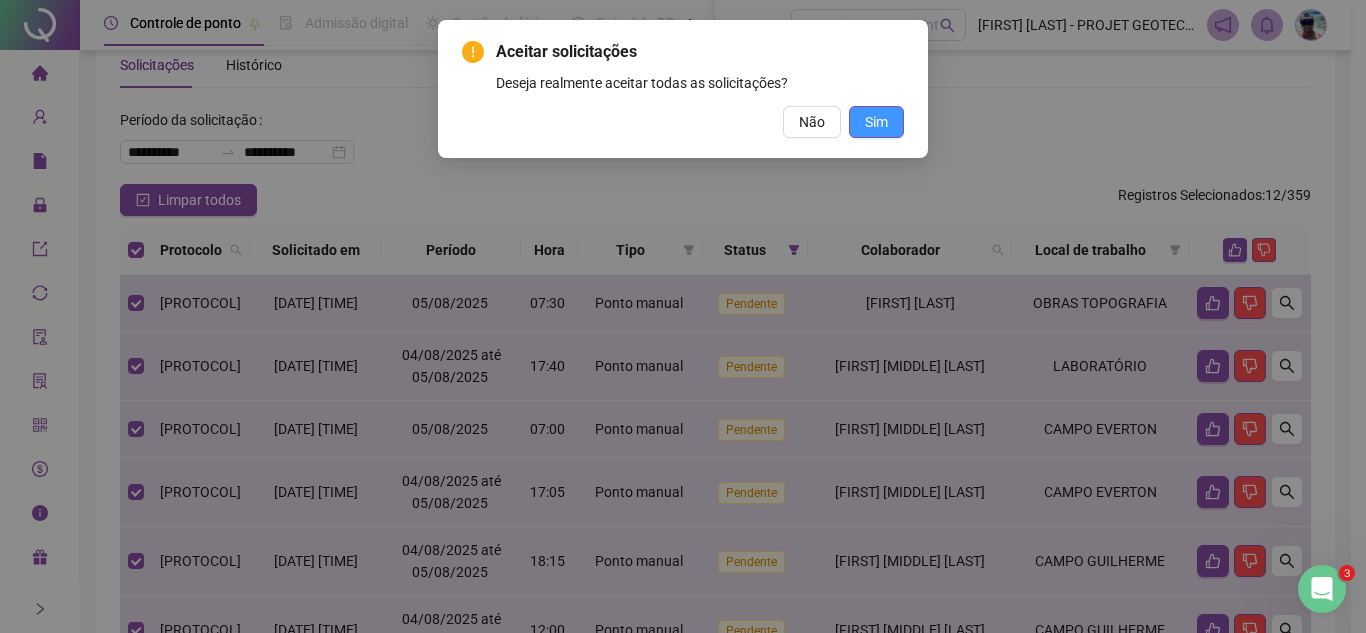 click on "Sim" at bounding box center [876, 122] 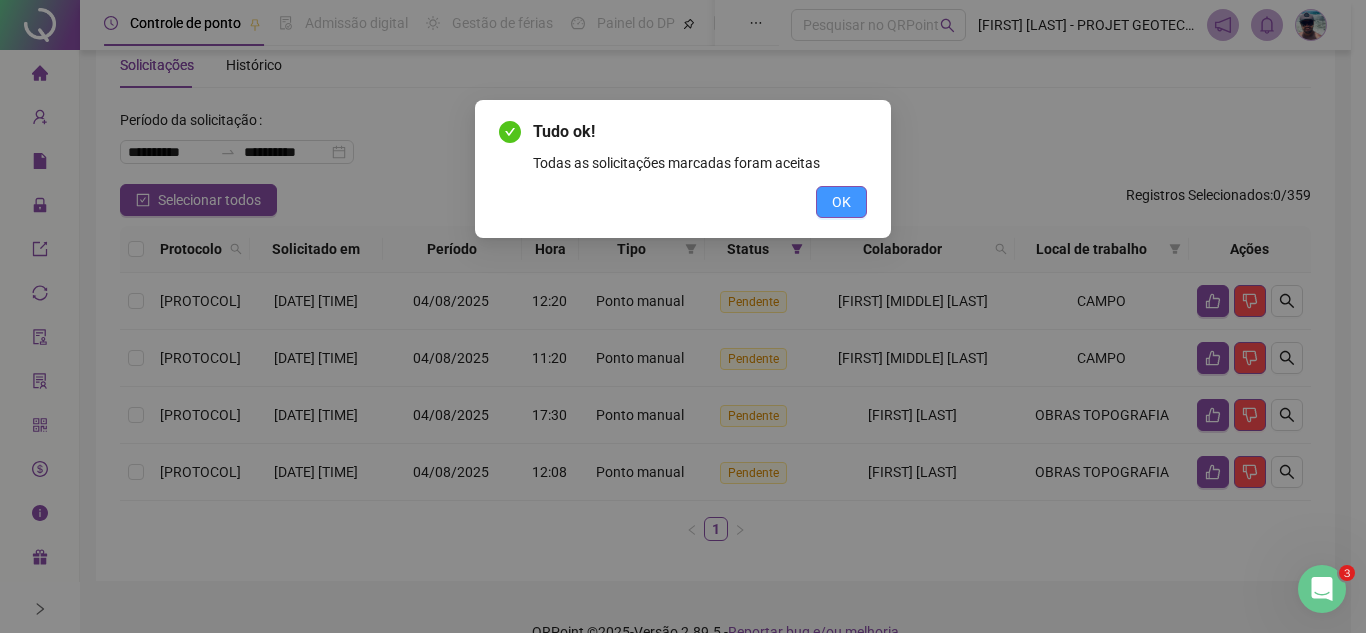 click on "OK" at bounding box center [841, 202] 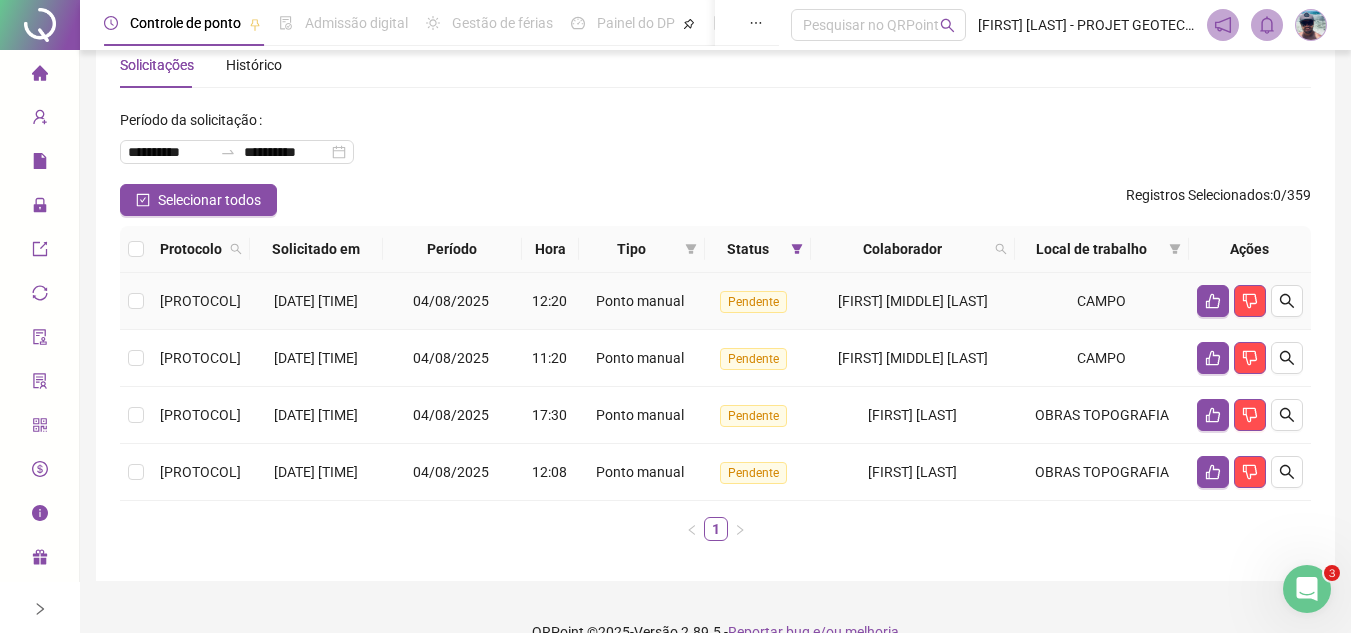 click on "Ponto manual" at bounding box center [642, 301] 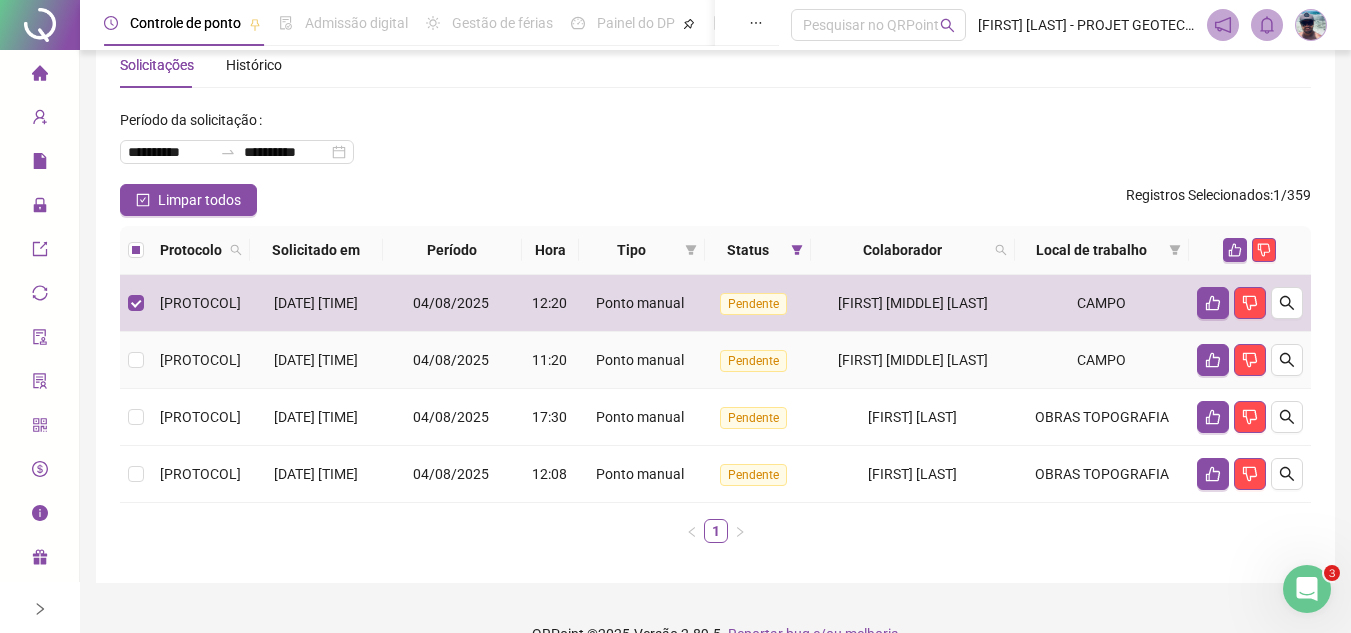 click on "04/08/2025" at bounding box center [452, 360] 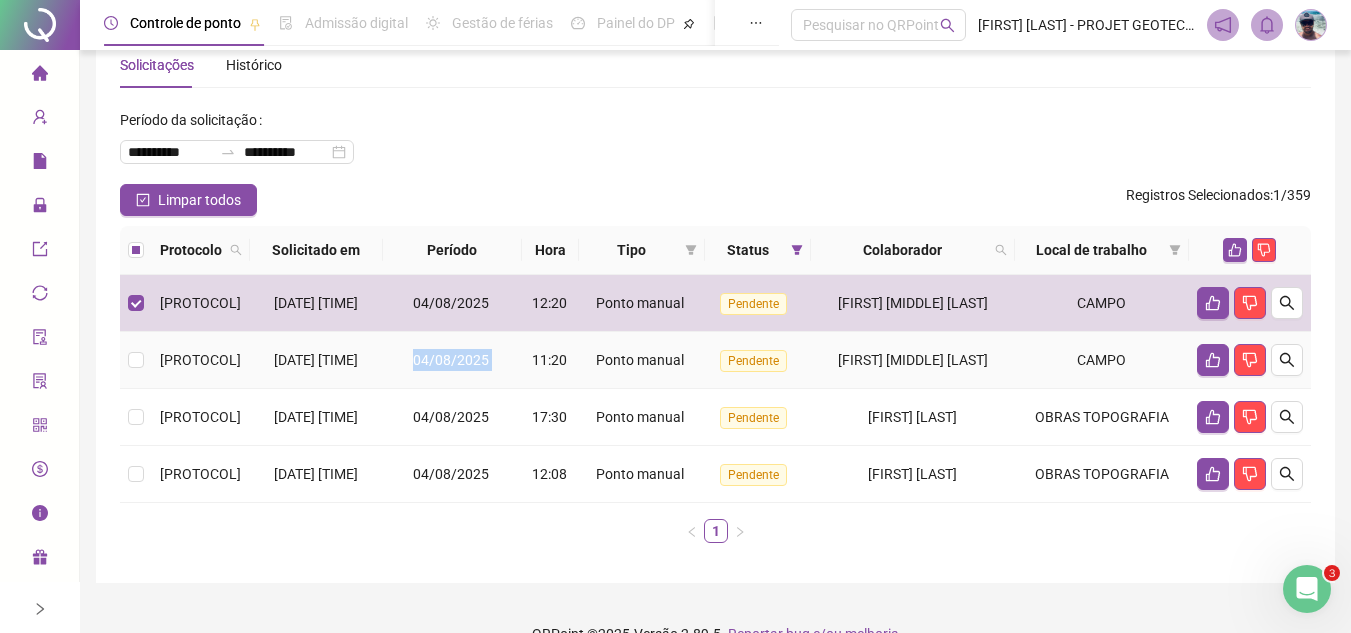 click on "04/08/2025" at bounding box center (452, 360) 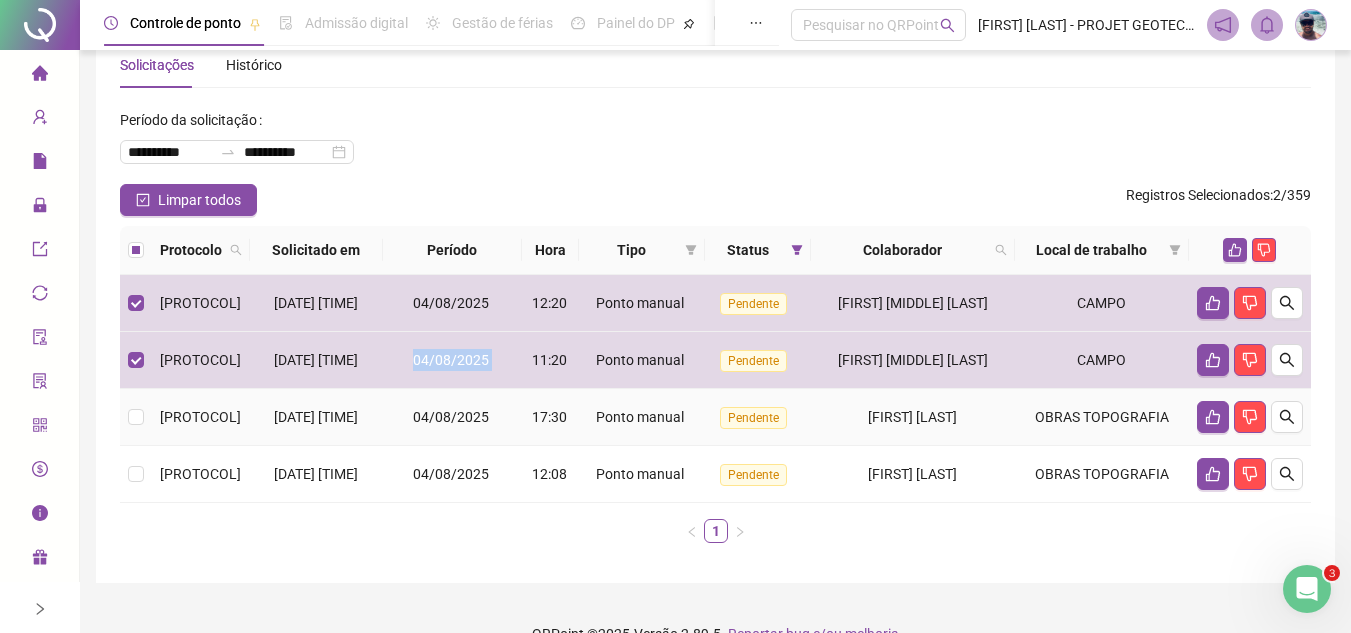 click on "17:30" at bounding box center [549, 417] 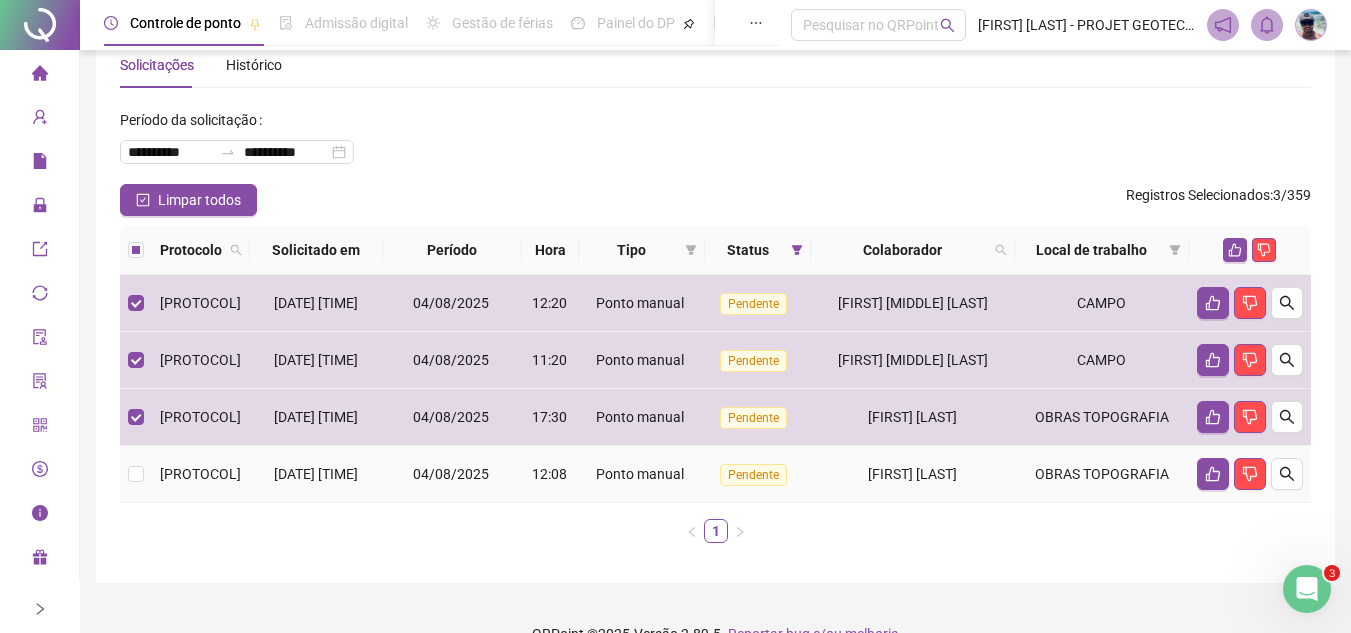 click on "12:08" at bounding box center [550, 474] 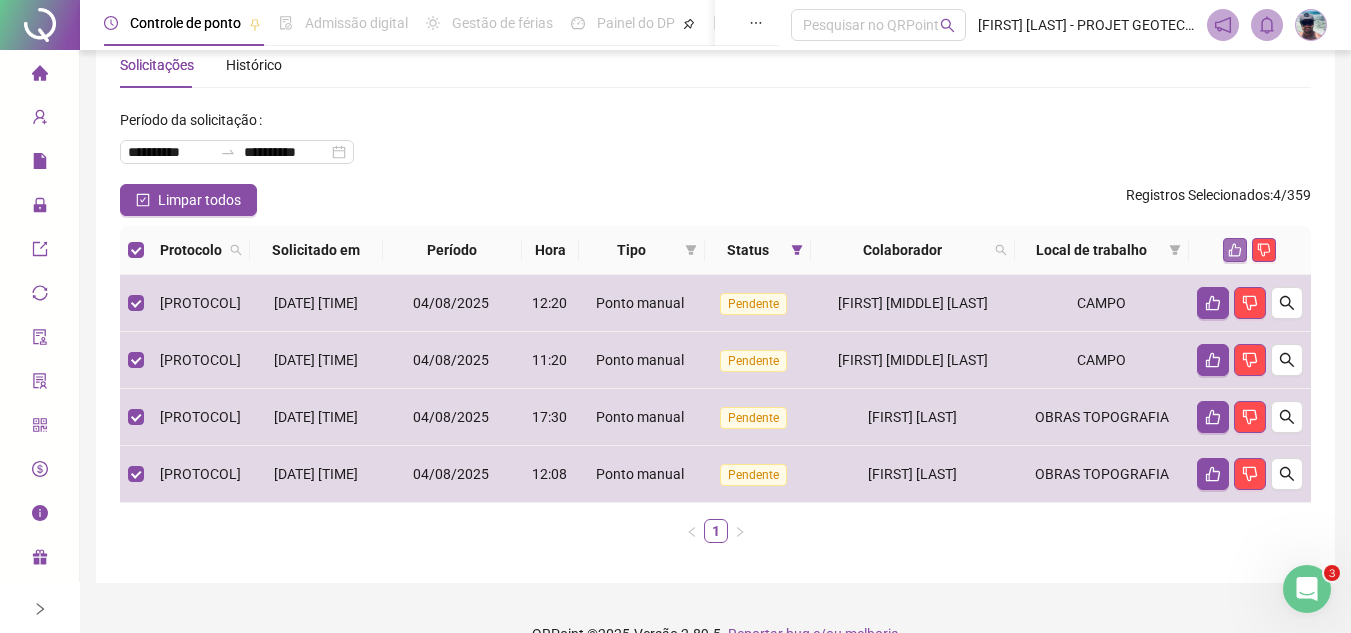 click 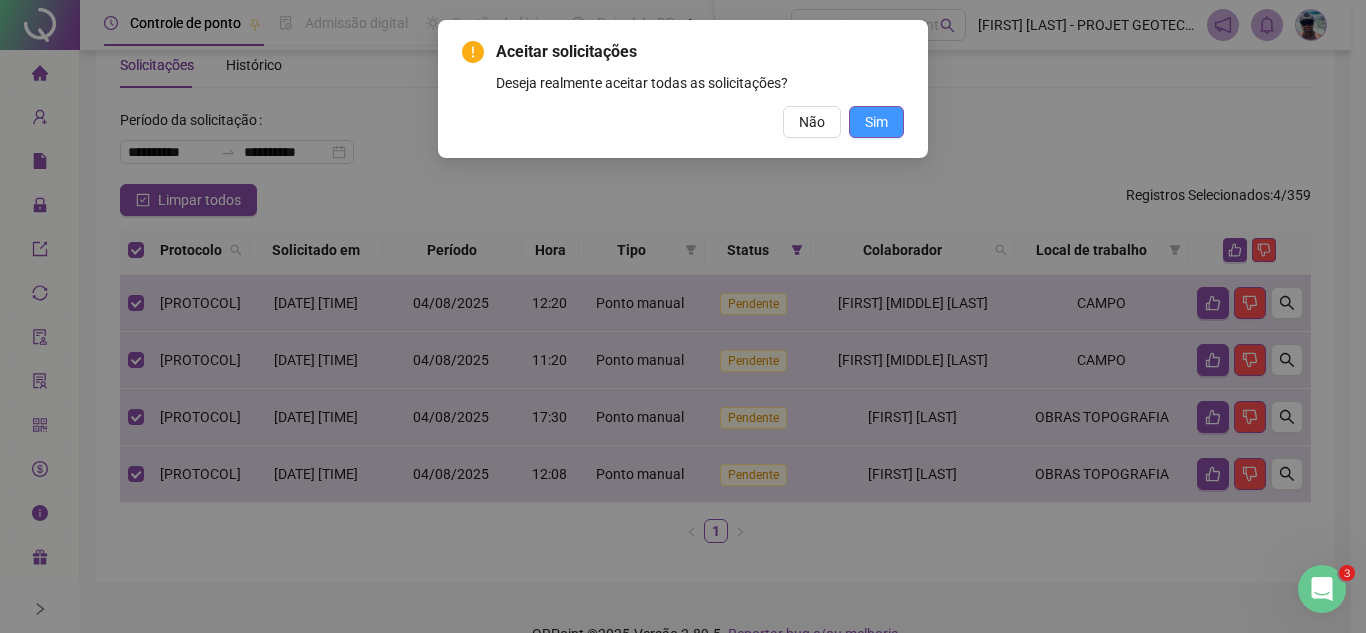 click on "Sim" at bounding box center [876, 122] 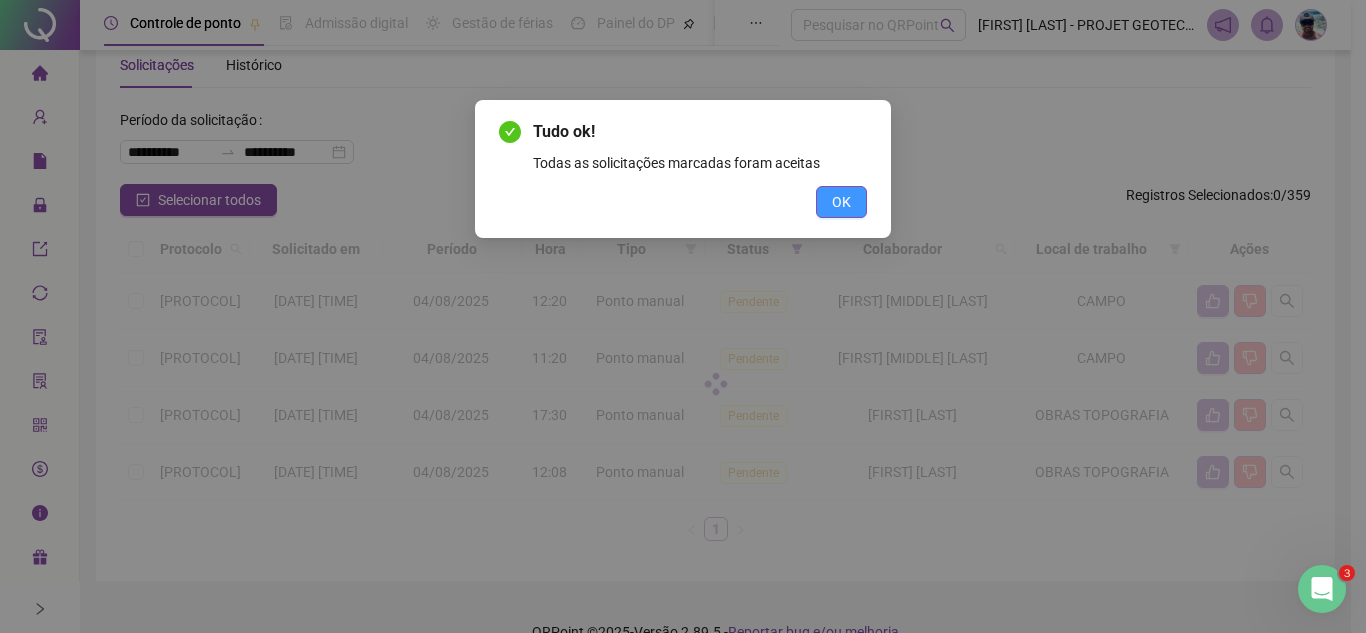 click on "OK" at bounding box center (841, 202) 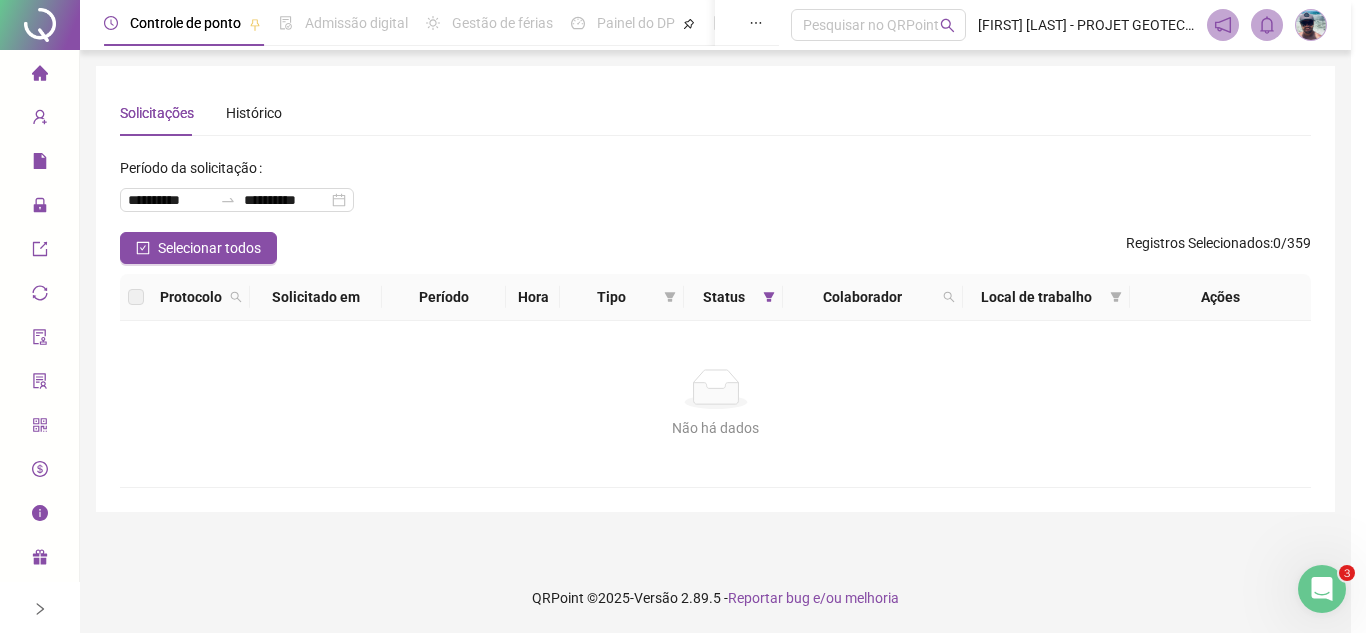 scroll, scrollTop: 0, scrollLeft: 0, axis: both 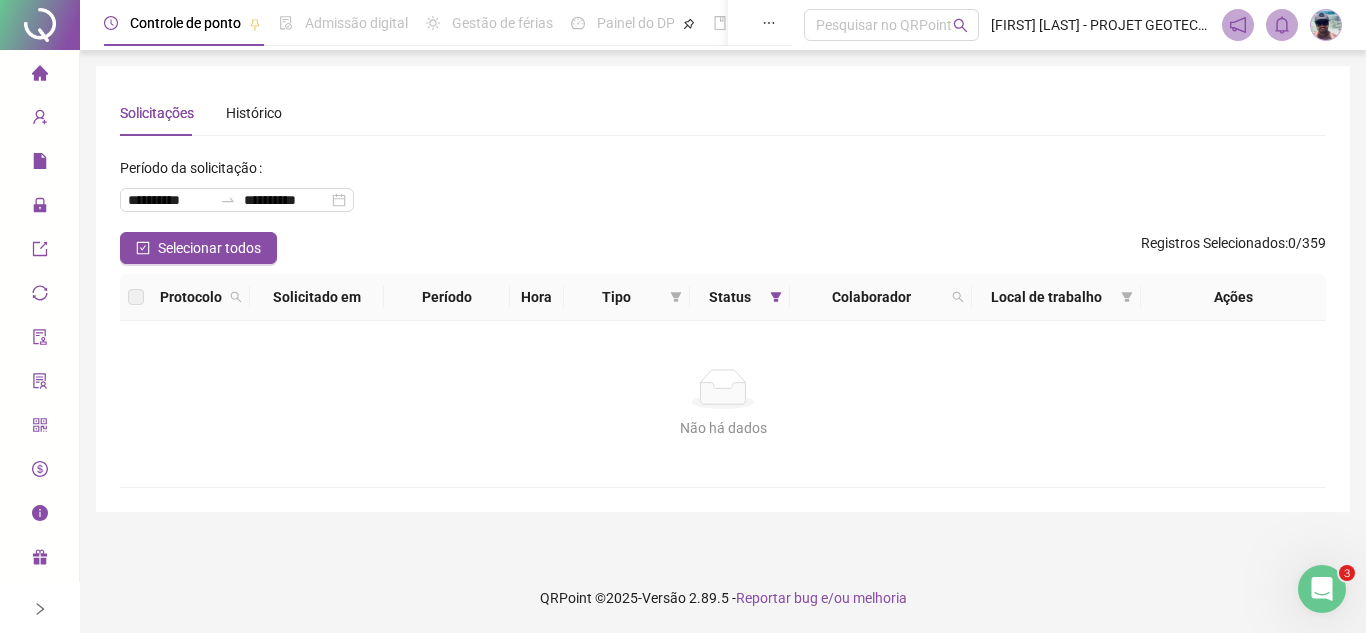 click on "Ações" at bounding box center [1233, 297] 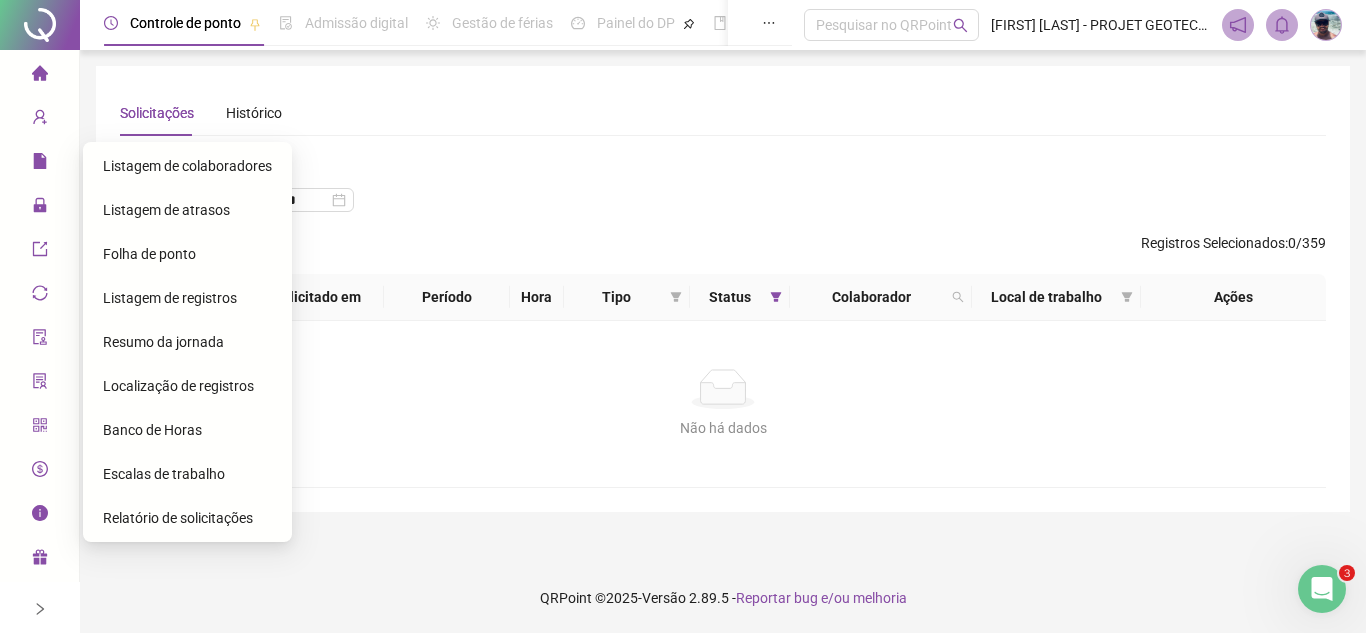 click on "**********" at bounding box center [723, 192] 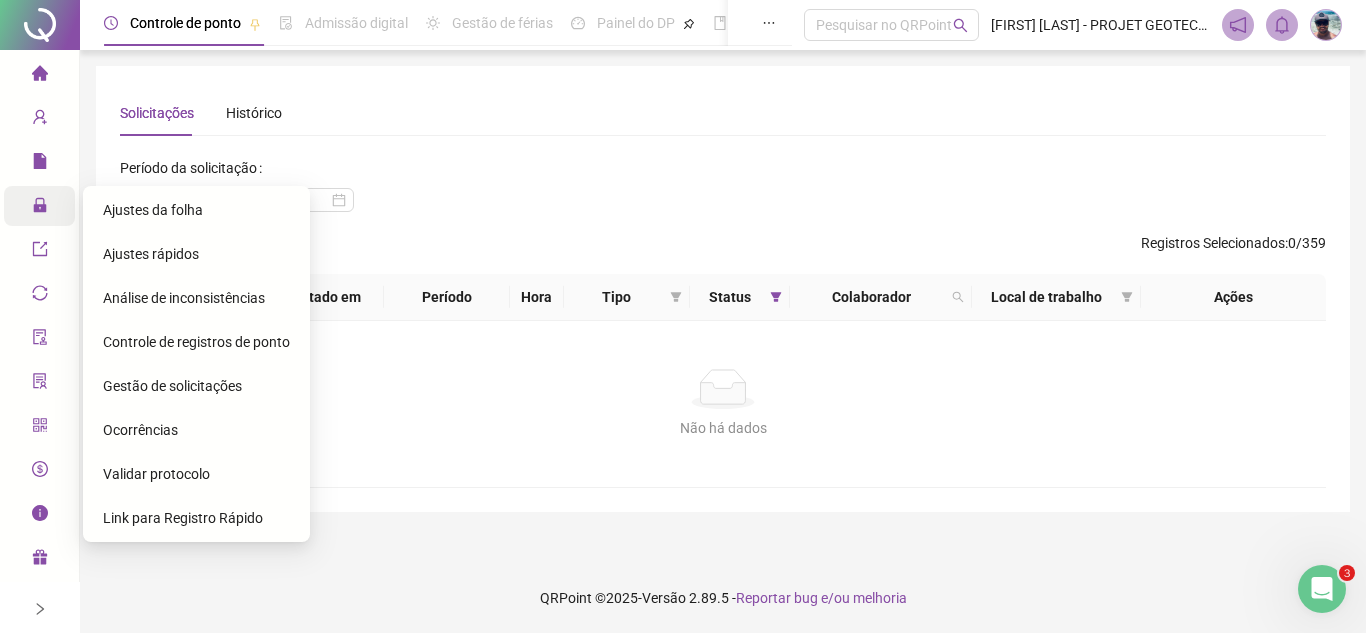 click on "Gestão de solicitações" at bounding box center [172, 386] 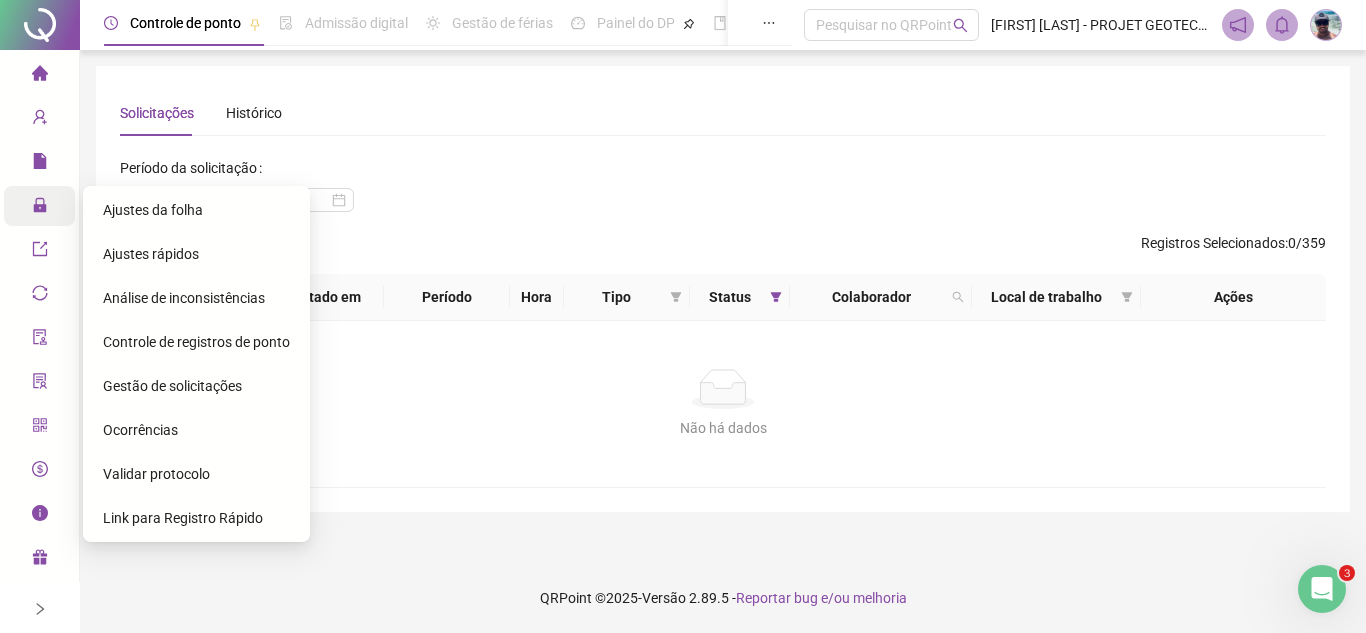 click on "Gestão de solicitações" at bounding box center [196, 386] 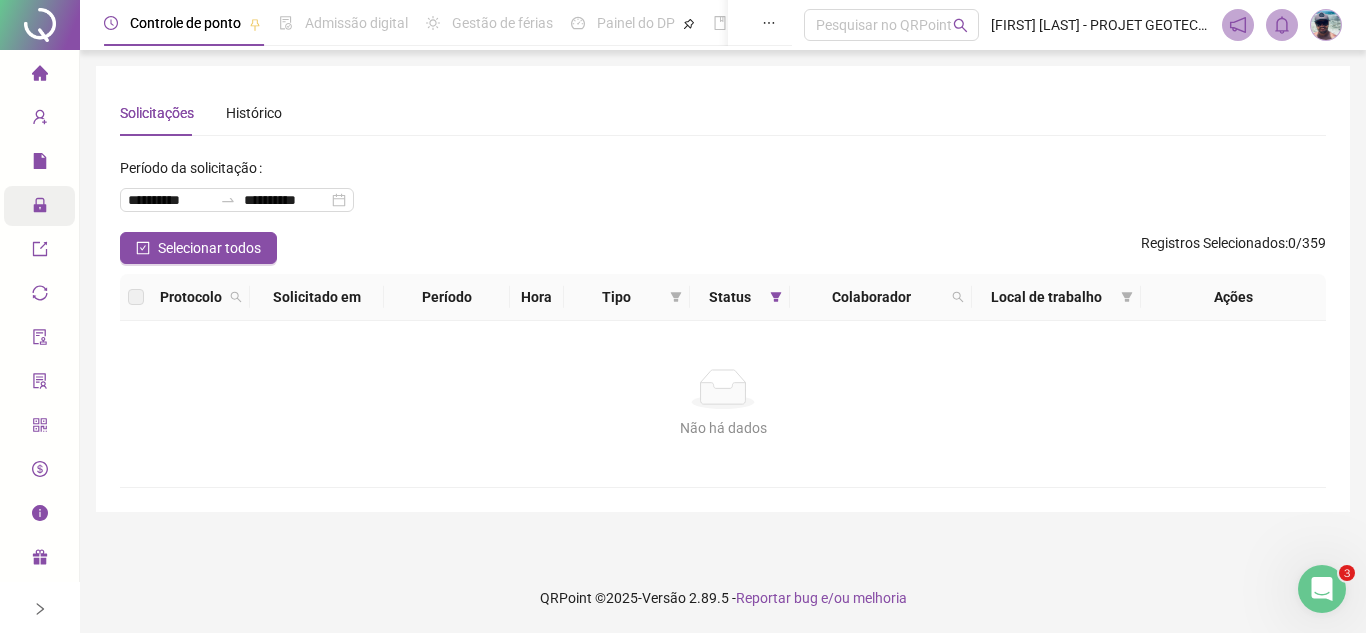 click at bounding box center (40, 208) 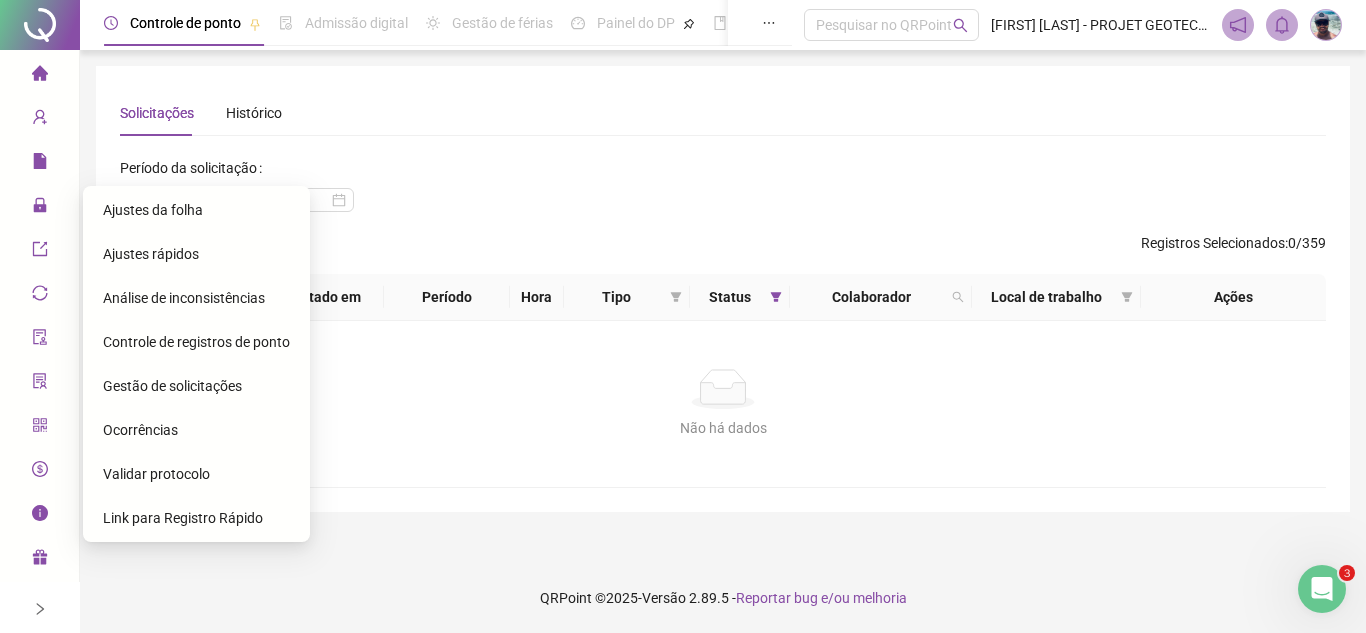 click on "Gestão de solicitações" at bounding box center (172, 386) 